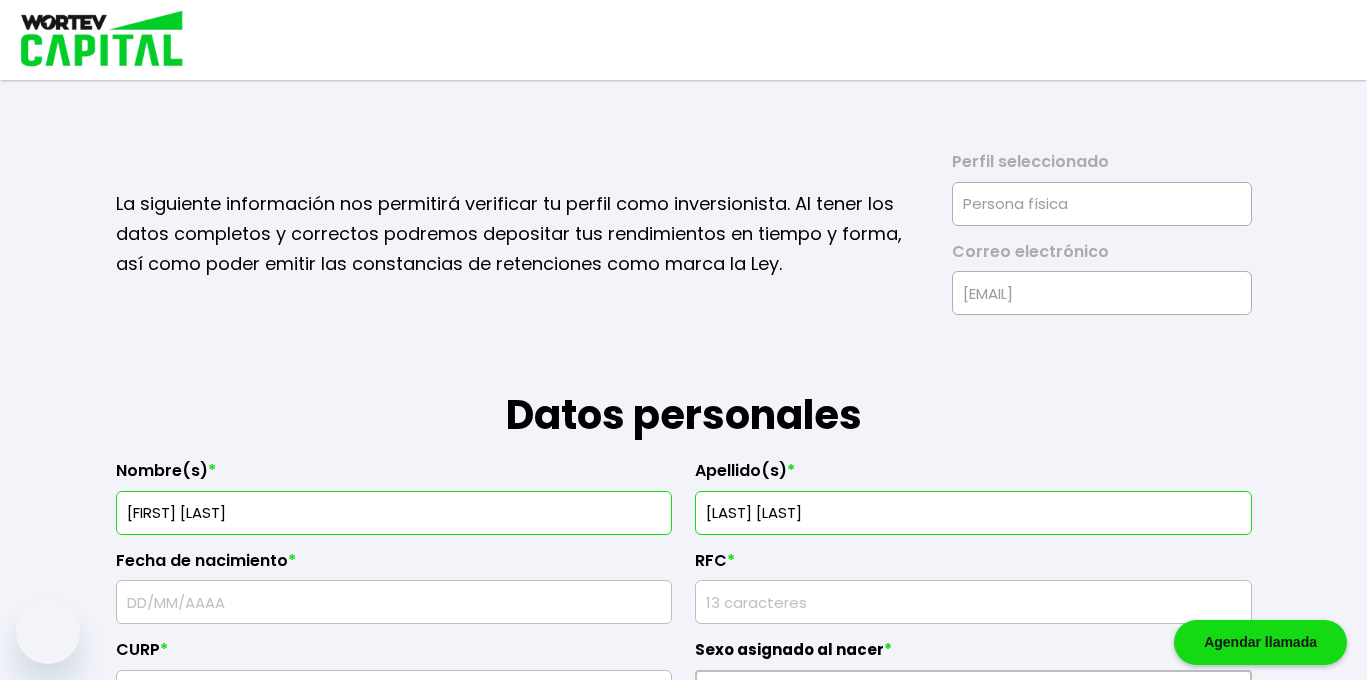 scroll, scrollTop: 763, scrollLeft: 0, axis: vertical 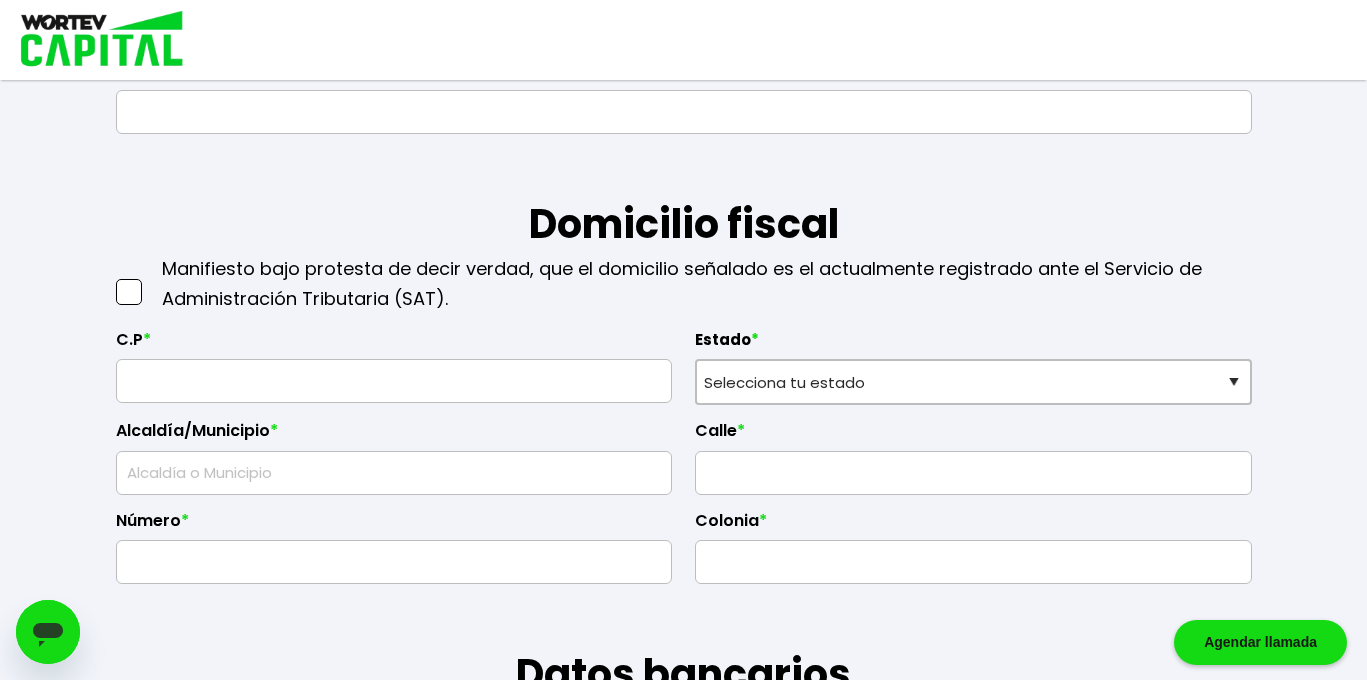 click at bounding box center [95, 40] 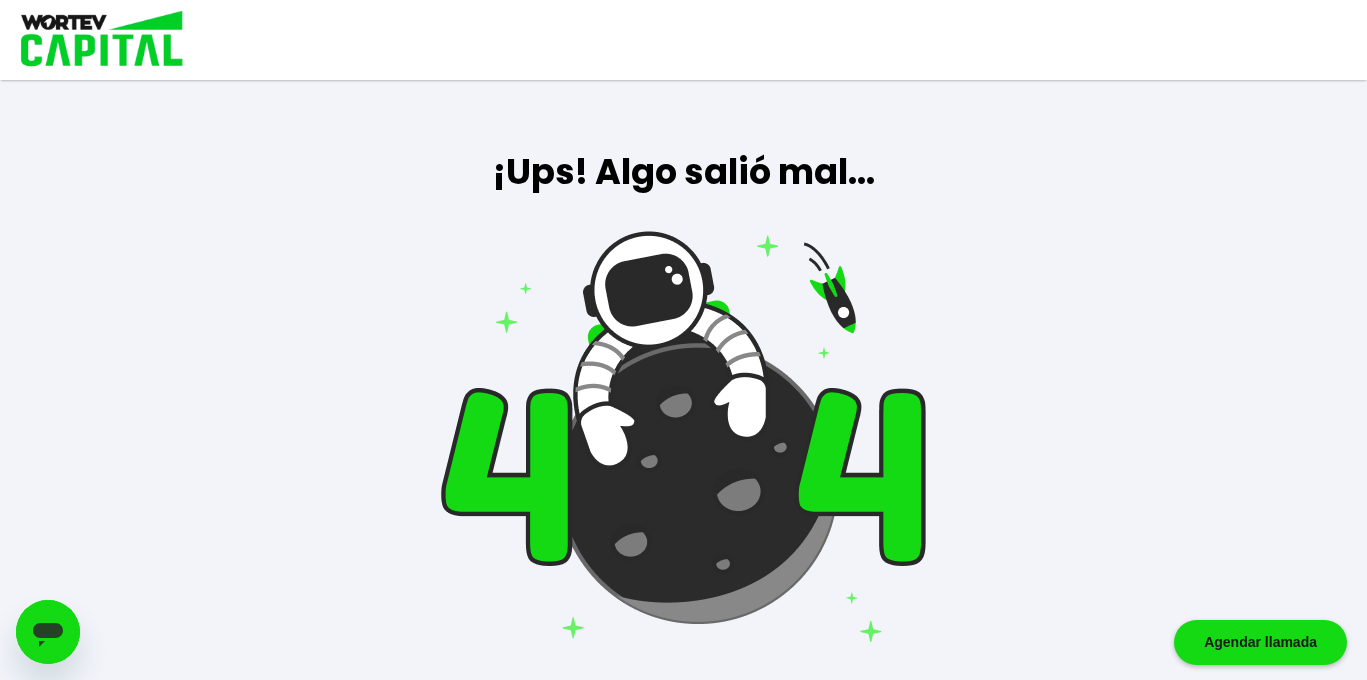 click at bounding box center (95, 40) 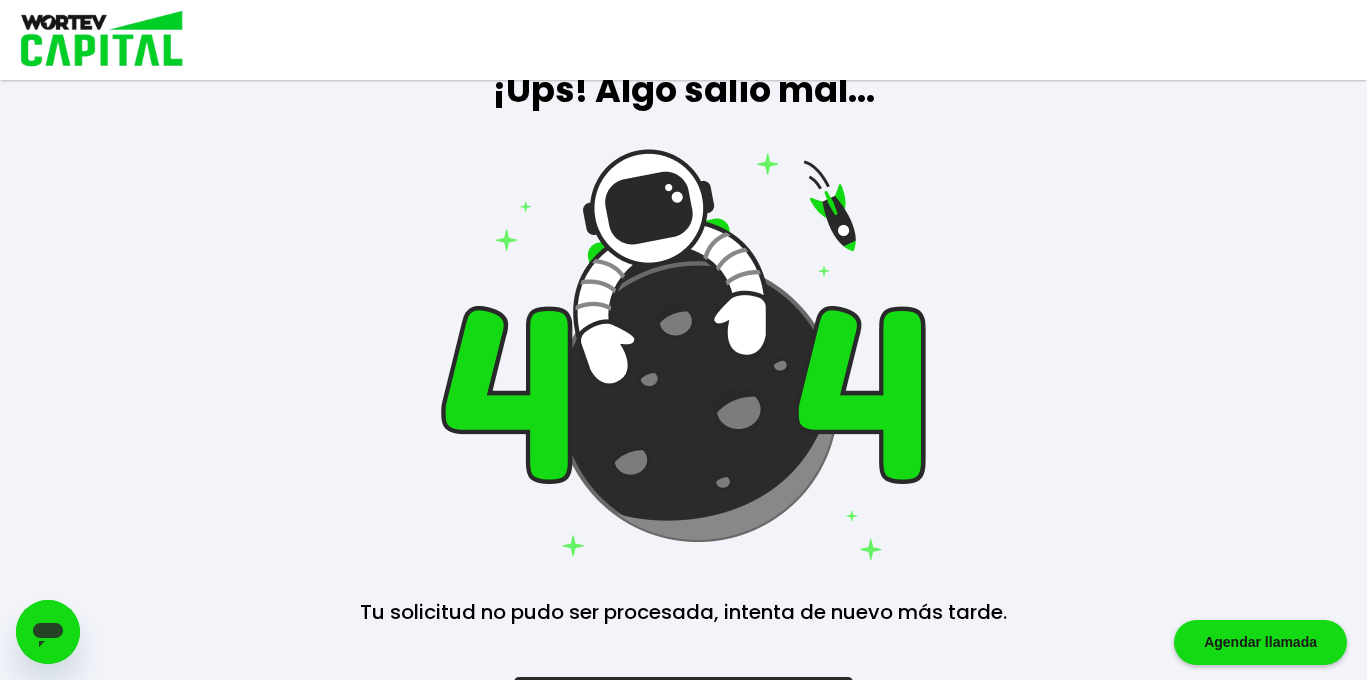 scroll, scrollTop: 164, scrollLeft: 0, axis: vertical 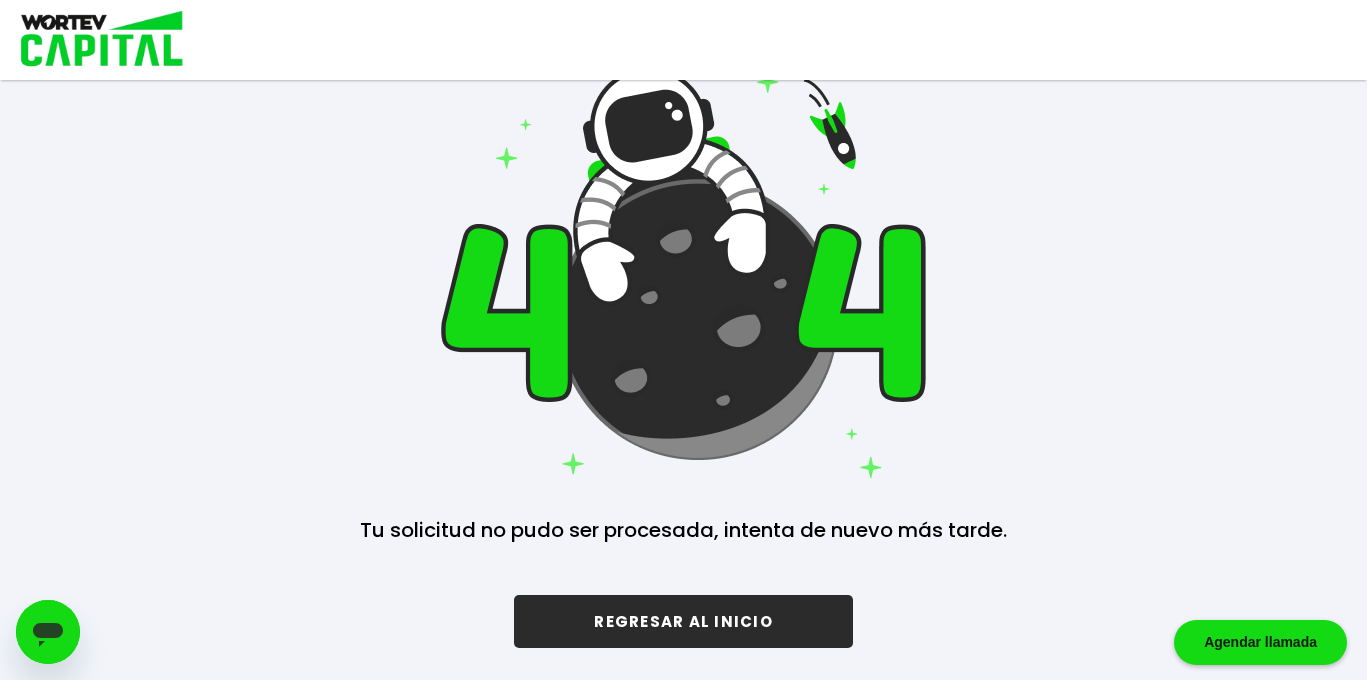 click on "REGRESAR AL INICIO" at bounding box center (683, 621) 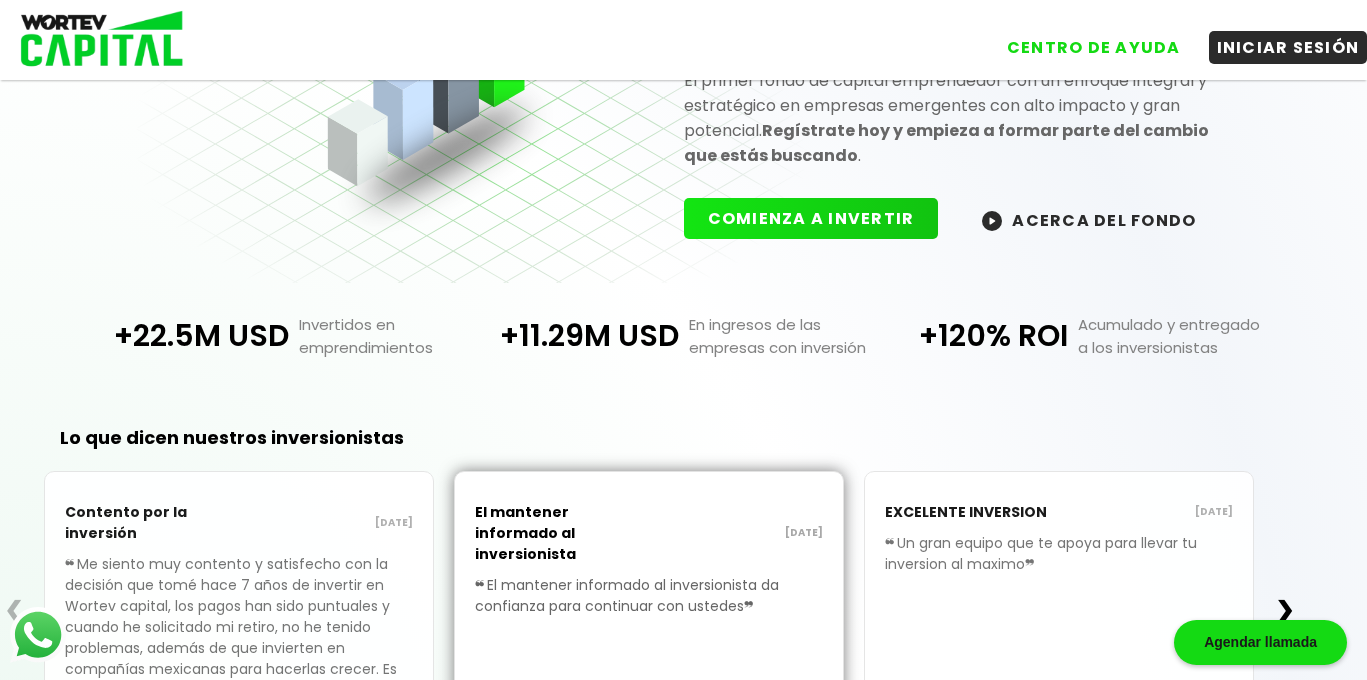scroll, scrollTop: 0, scrollLeft: 0, axis: both 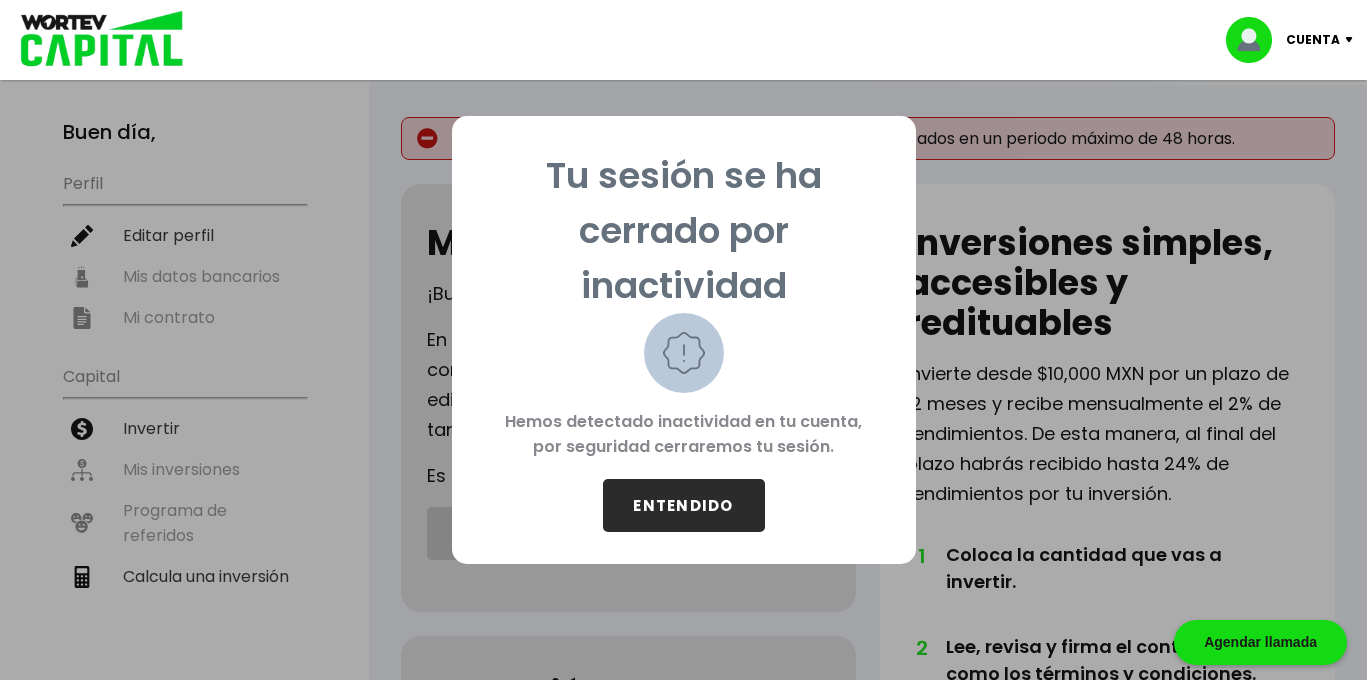 click on "ENTENDIDO" at bounding box center [684, 505] 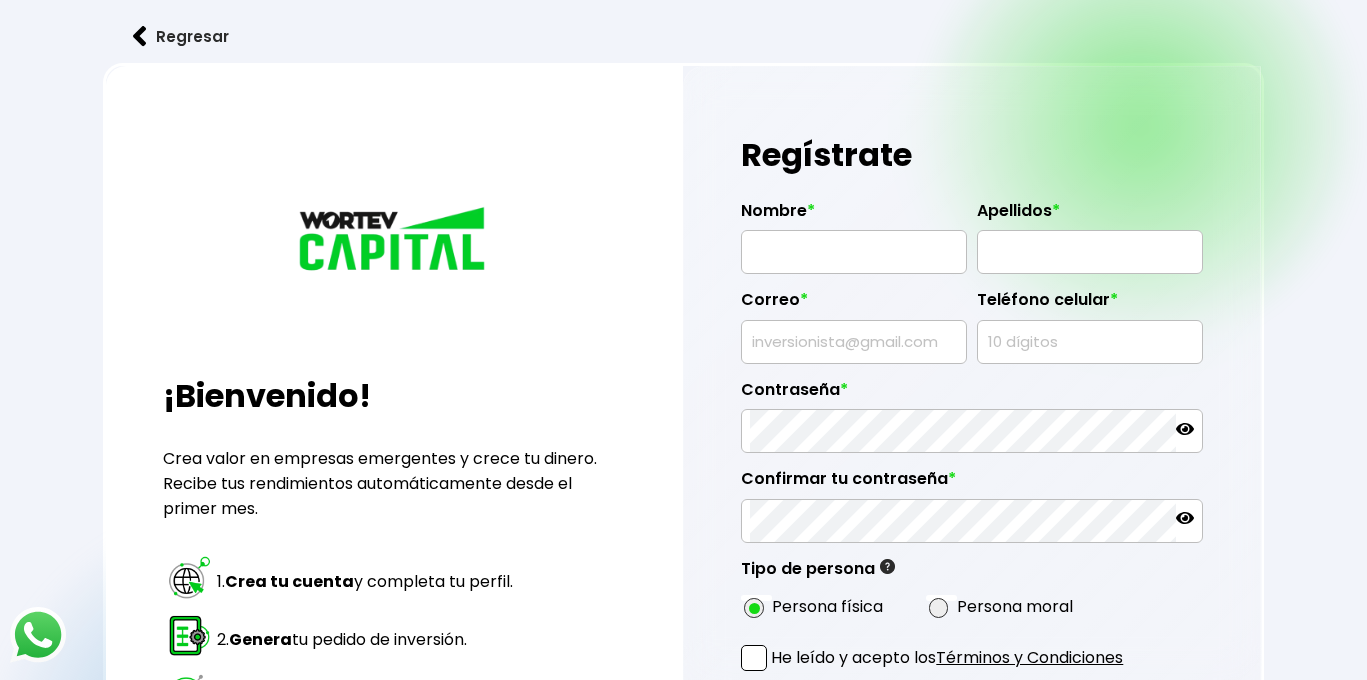 scroll, scrollTop: 0, scrollLeft: 0, axis: both 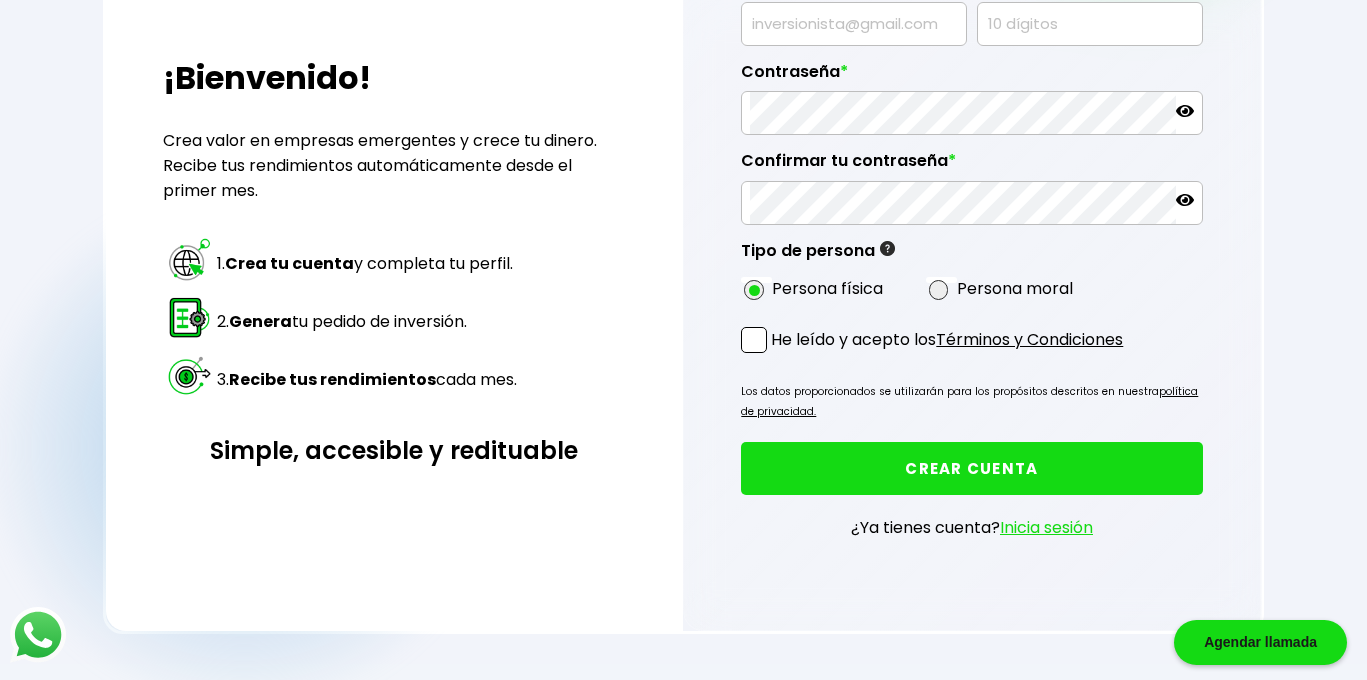 click on "Inicia sesión" at bounding box center [1046, 527] 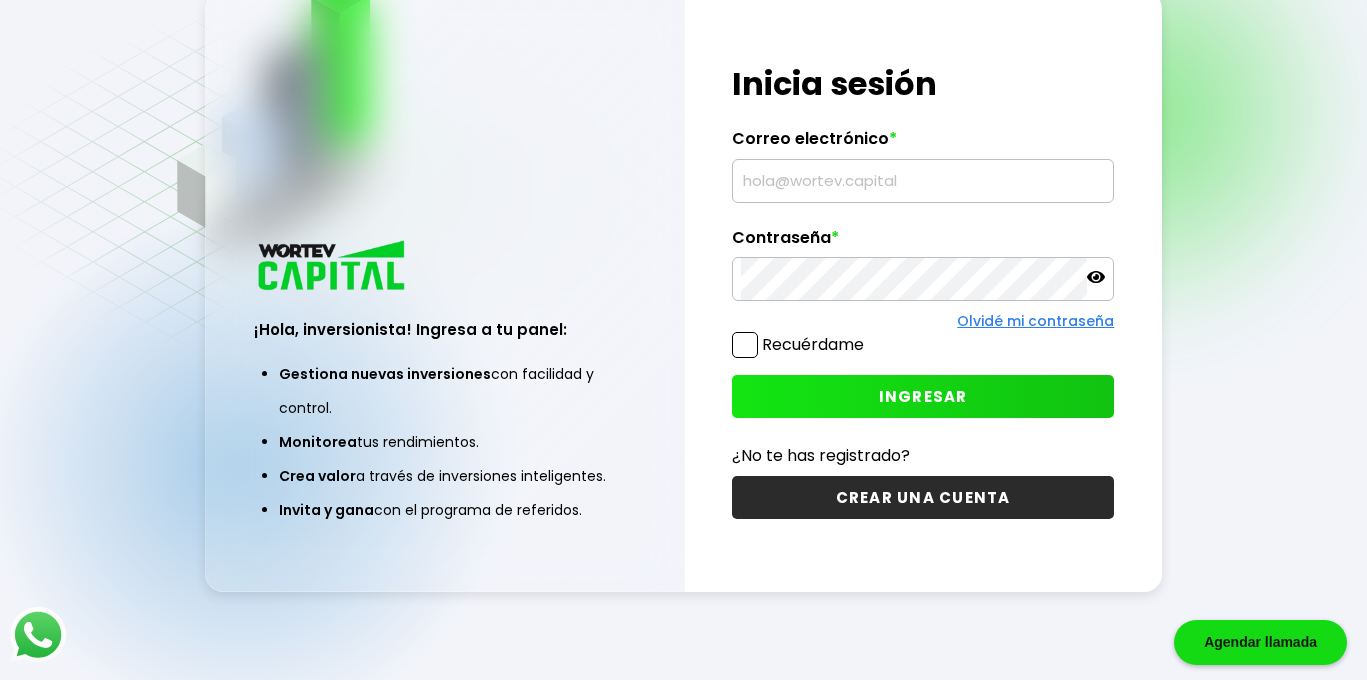 click at bounding box center (923, 181) 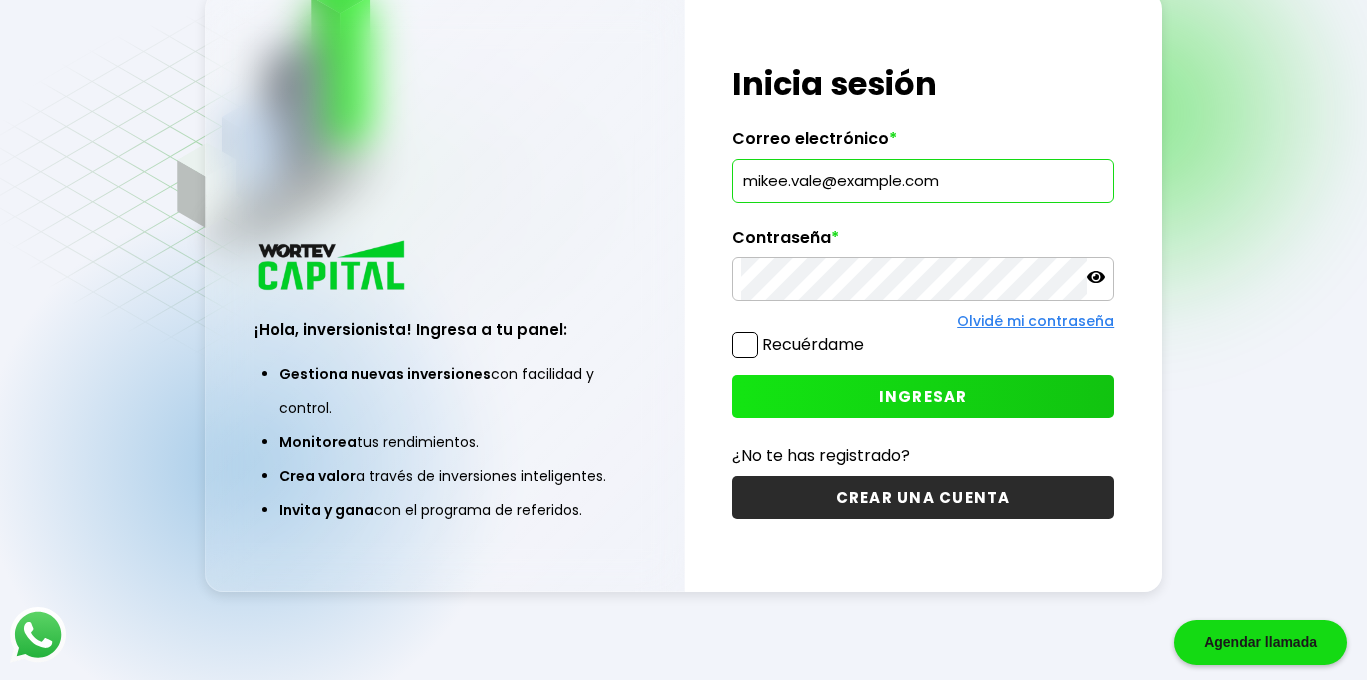 type on "mikee.vale@example.com" 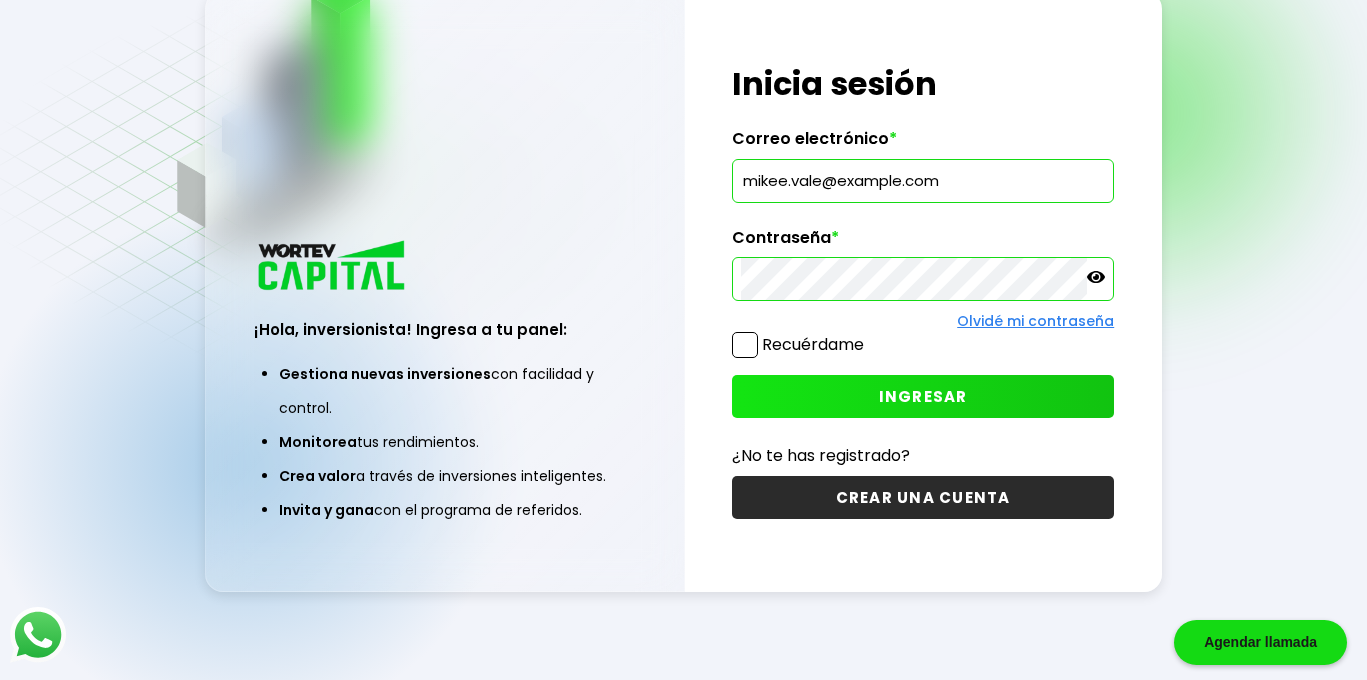 click 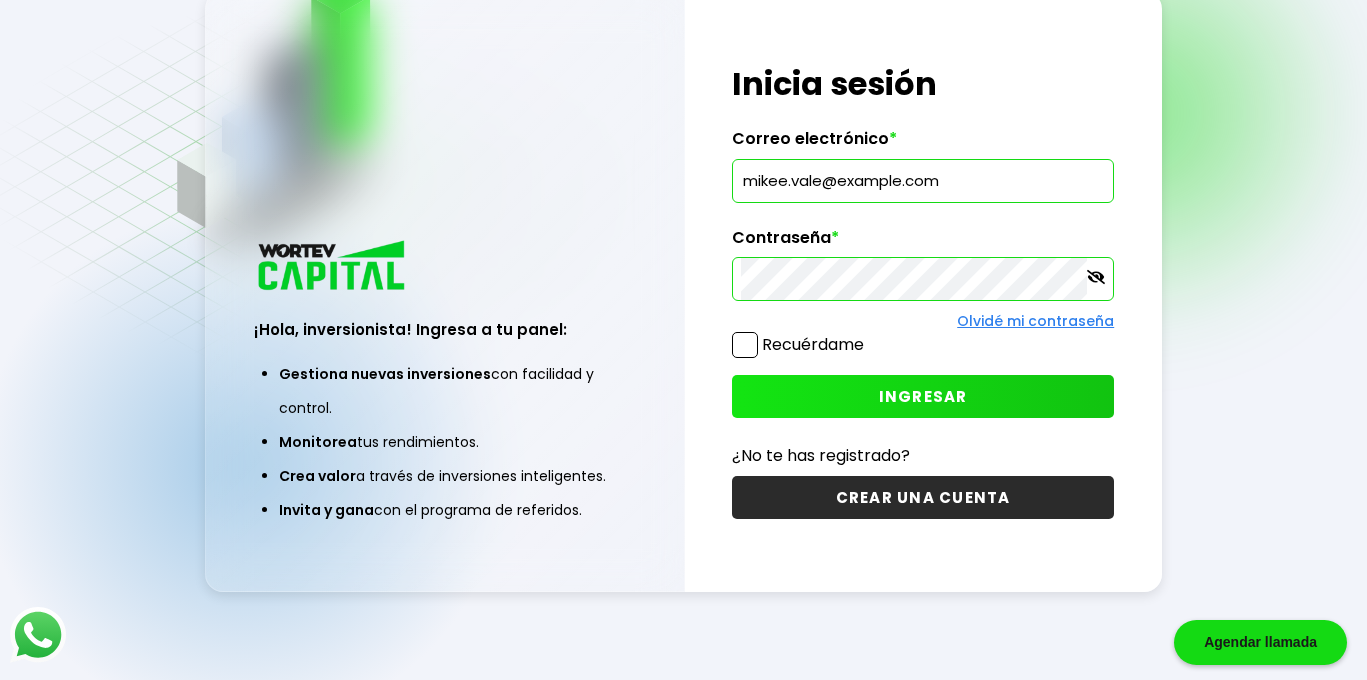 click 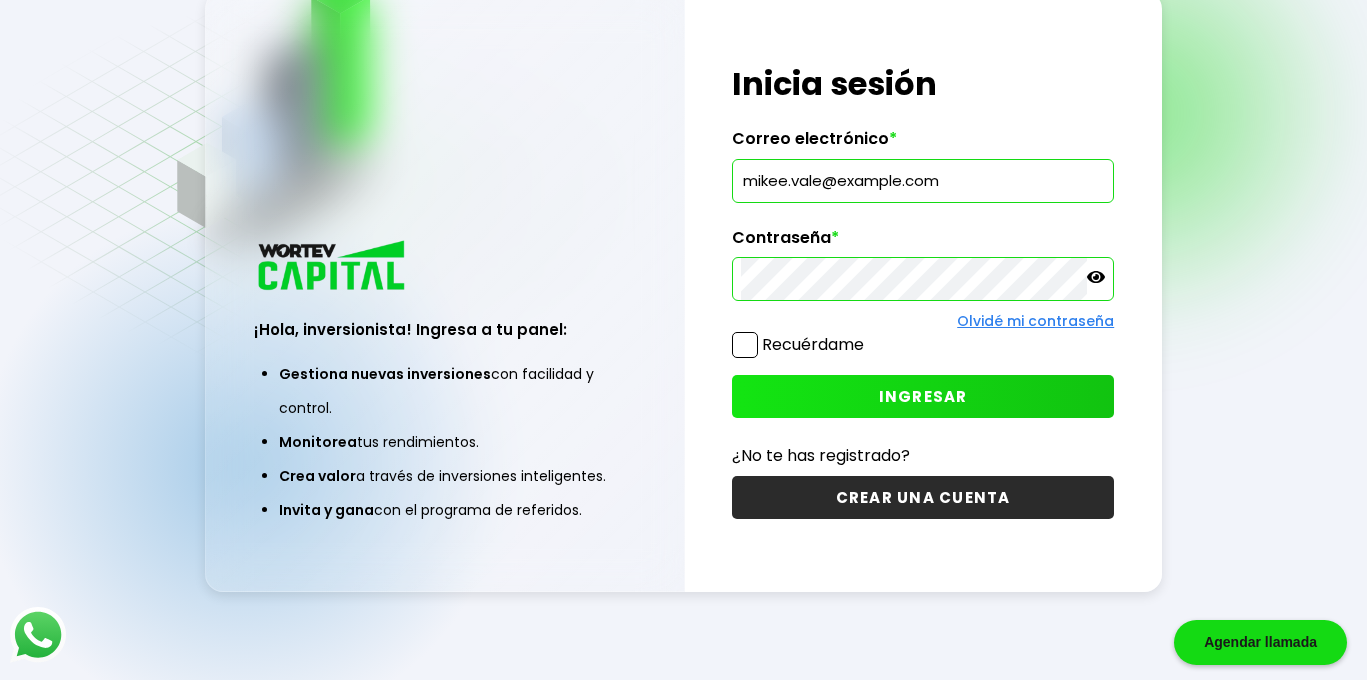 click 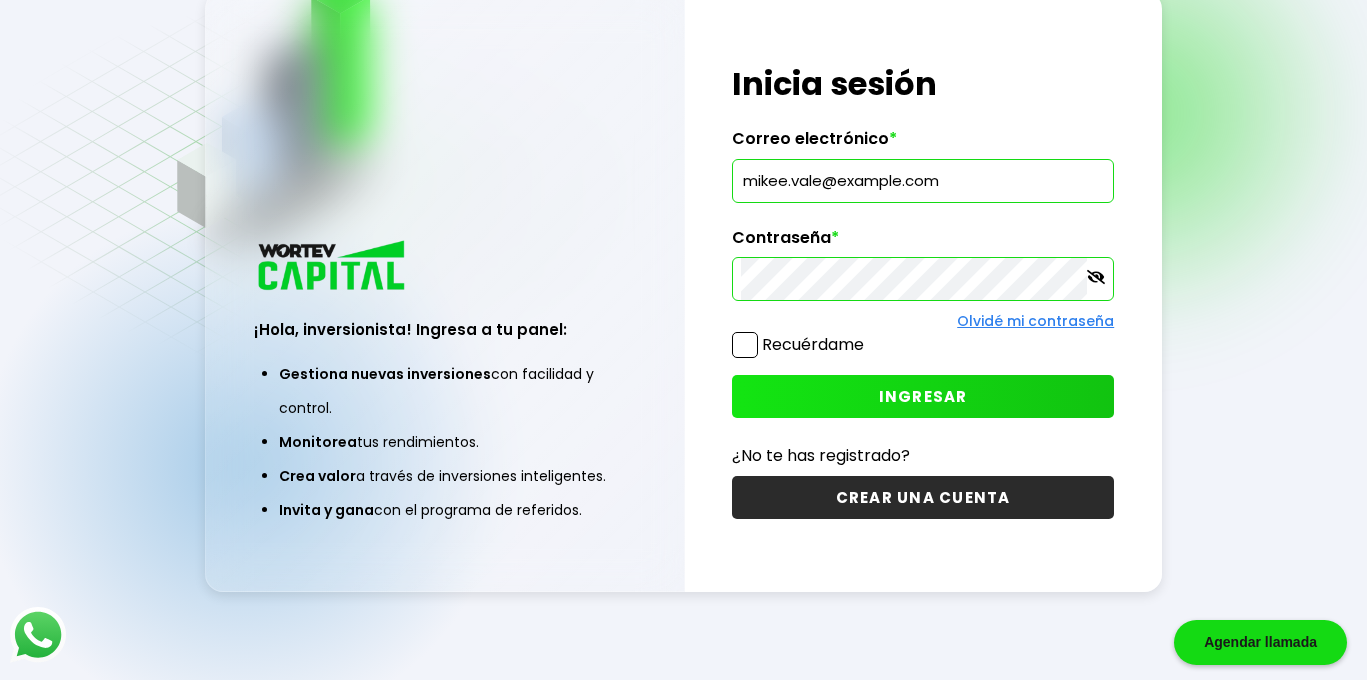 click 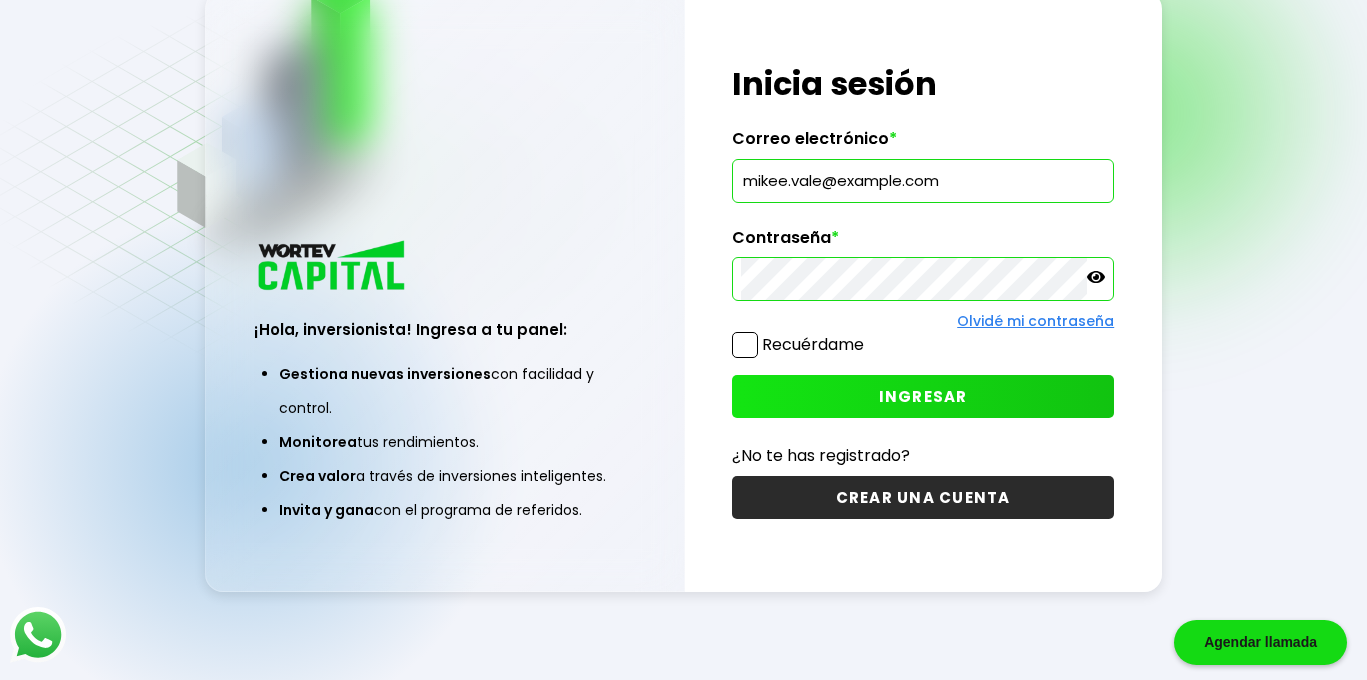 click 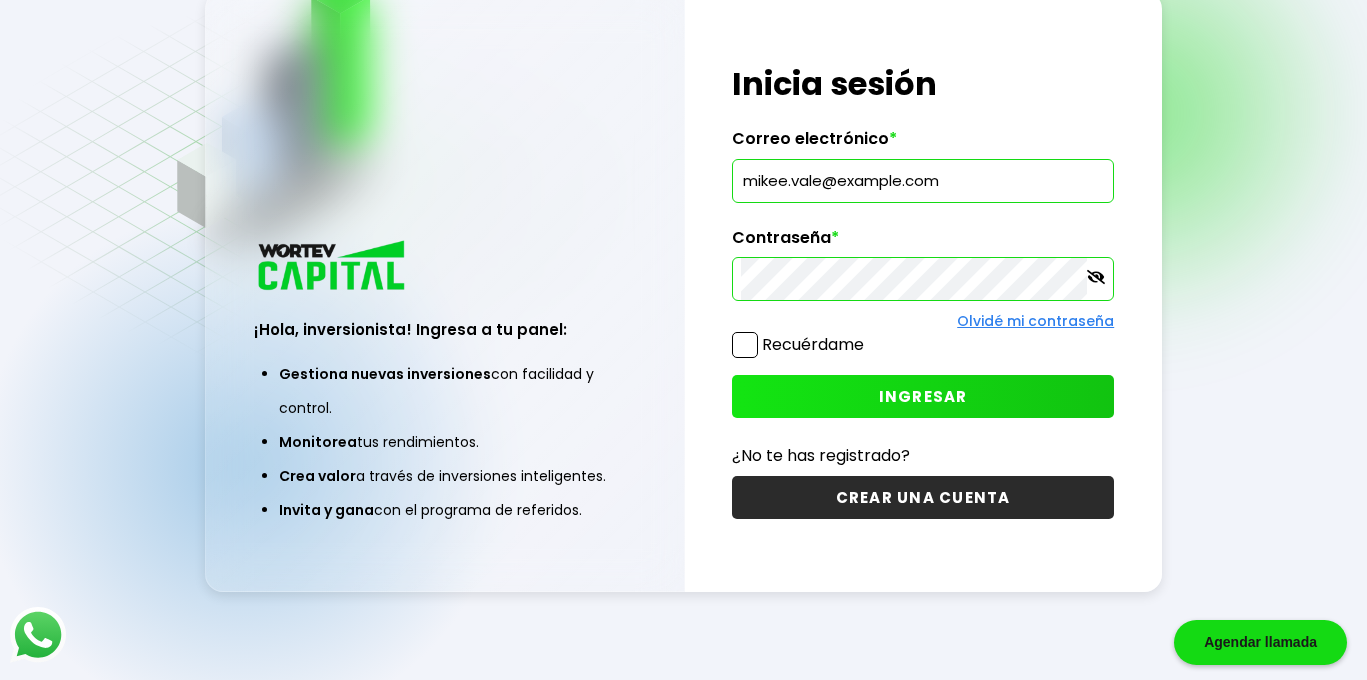 click 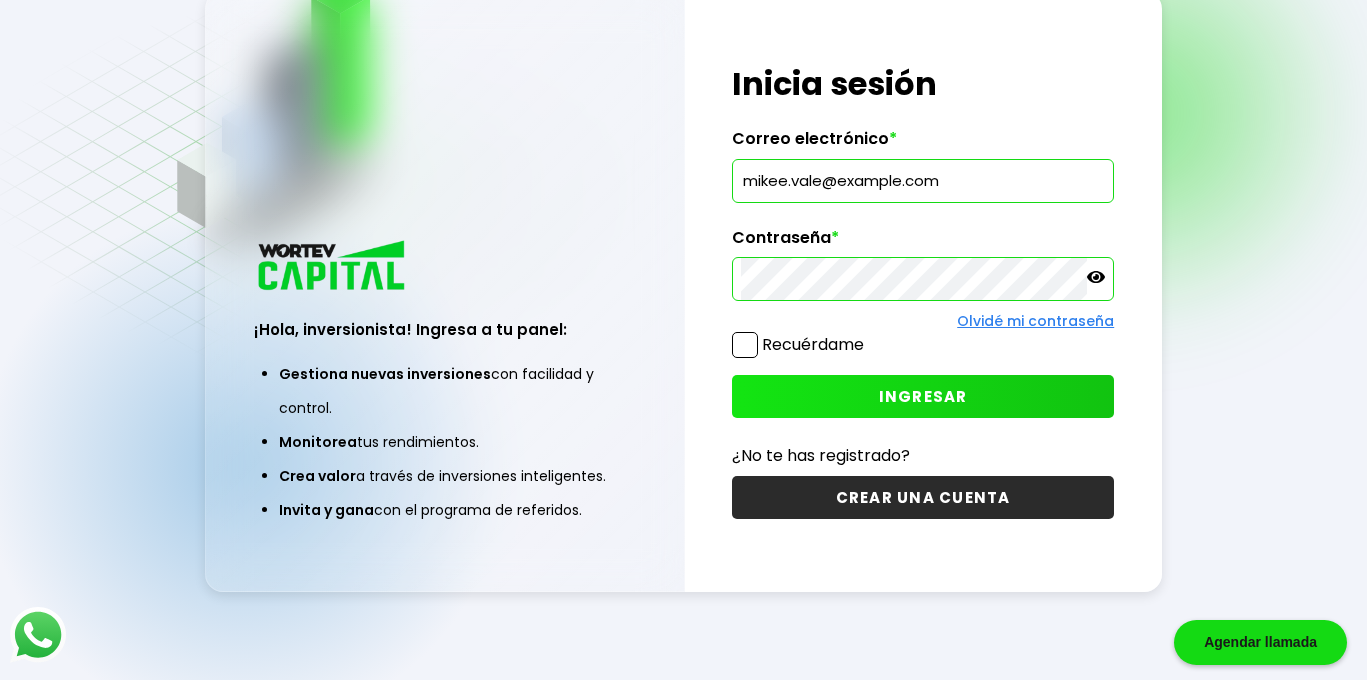click at bounding box center (745, 345) 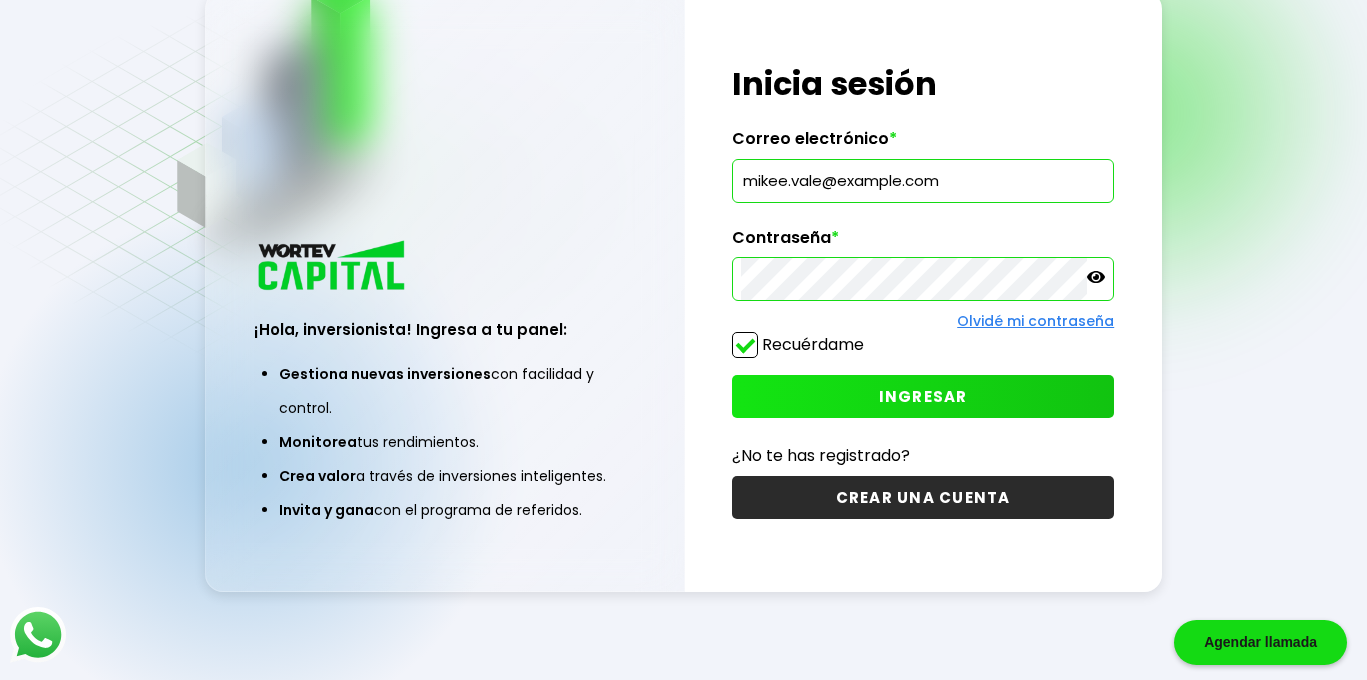 click on "INGRESAR" at bounding box center [923, 396] 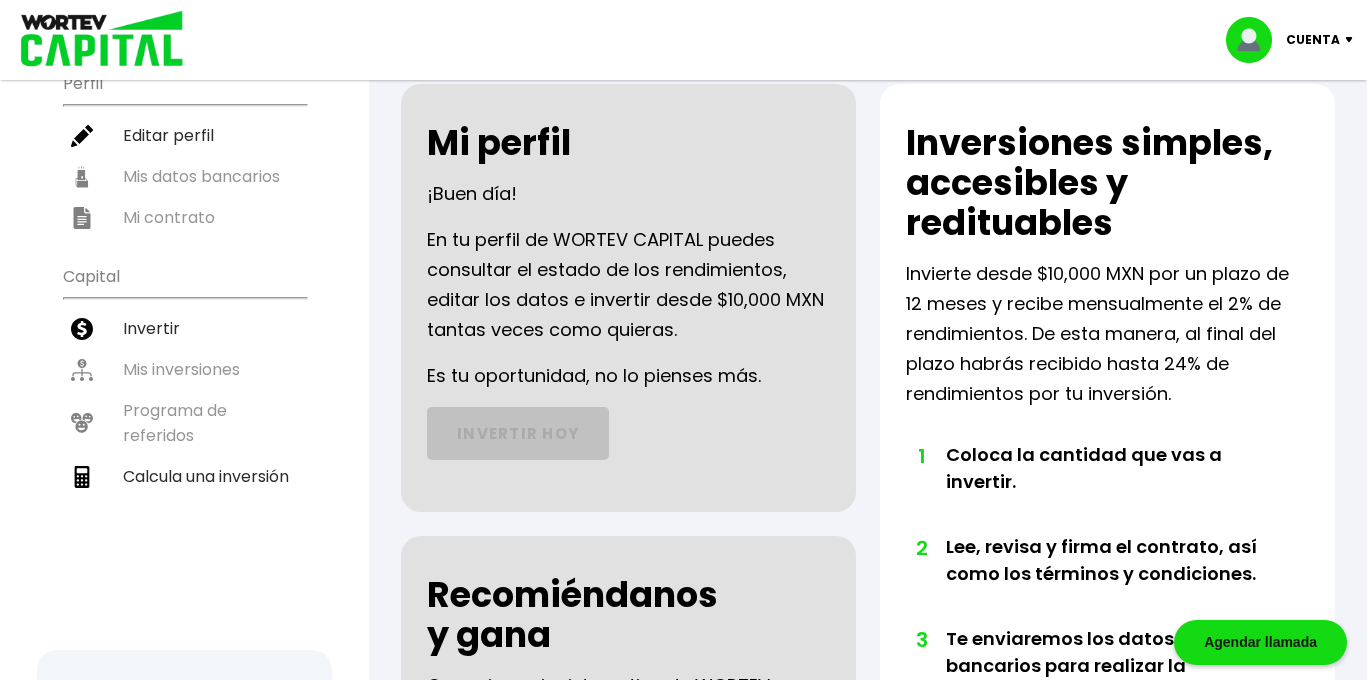 scroll, scrollTop: 0, scrollLeft: 0, axis: both 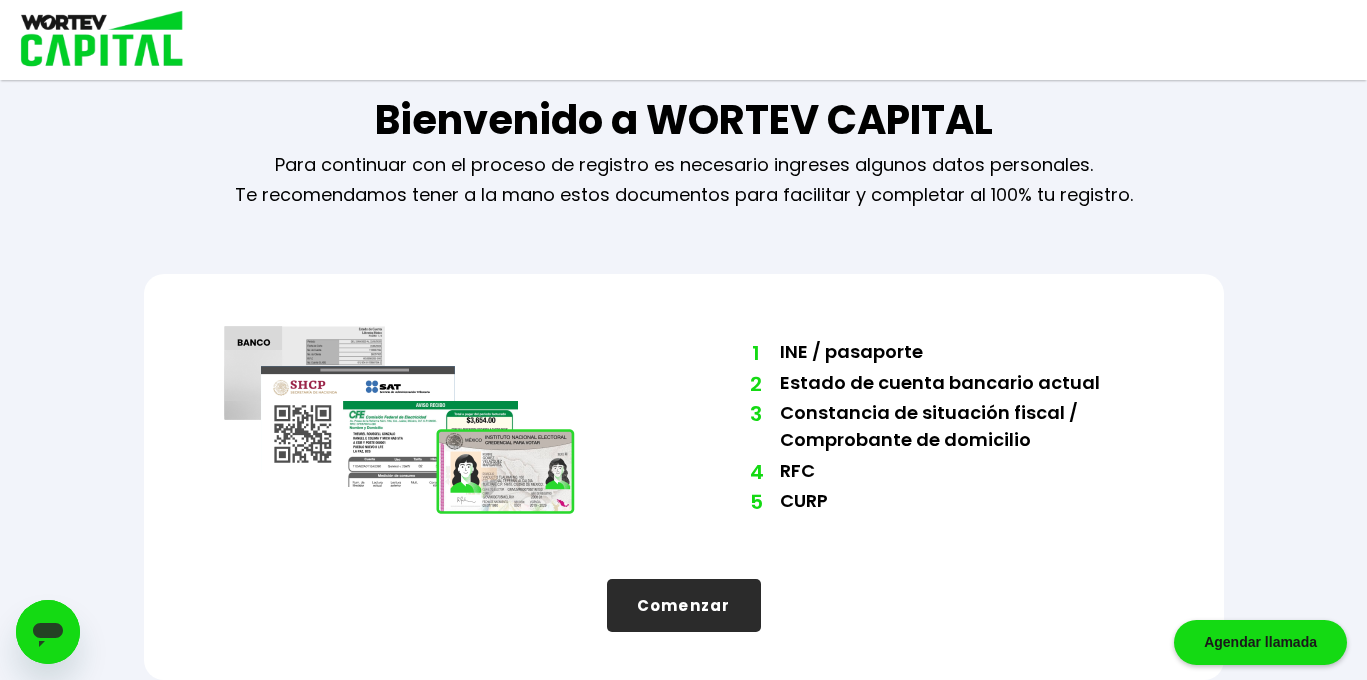 click on "Comenzar" at bounding box center [684, 605] 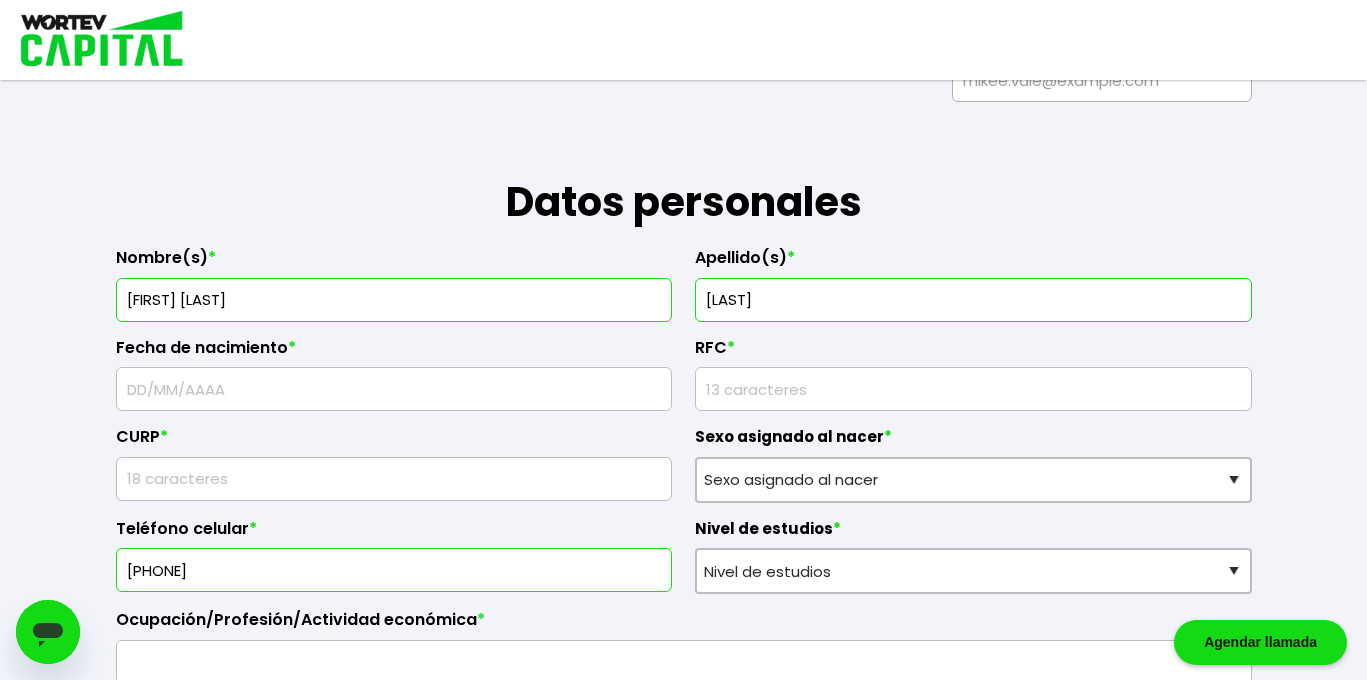 scroll, scrollTop: 228, scrollLeft: 0, axis: vertical 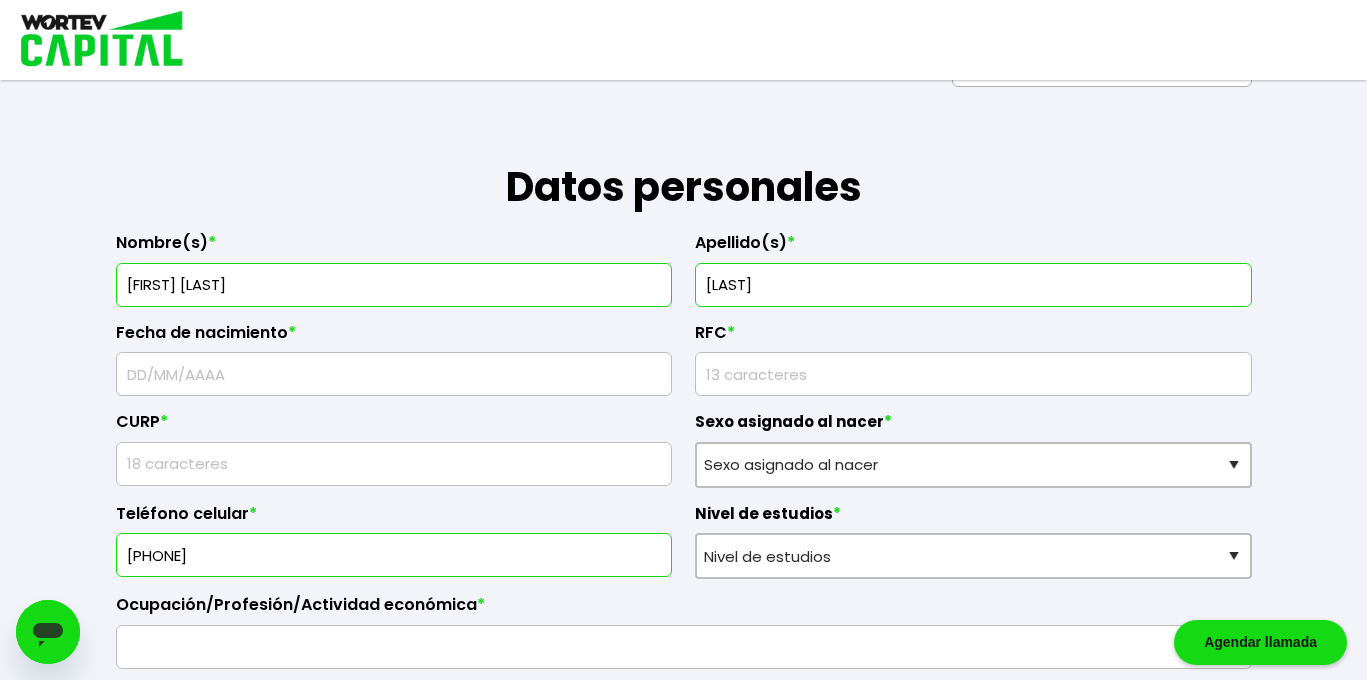 click at bounding box center (394, 374) 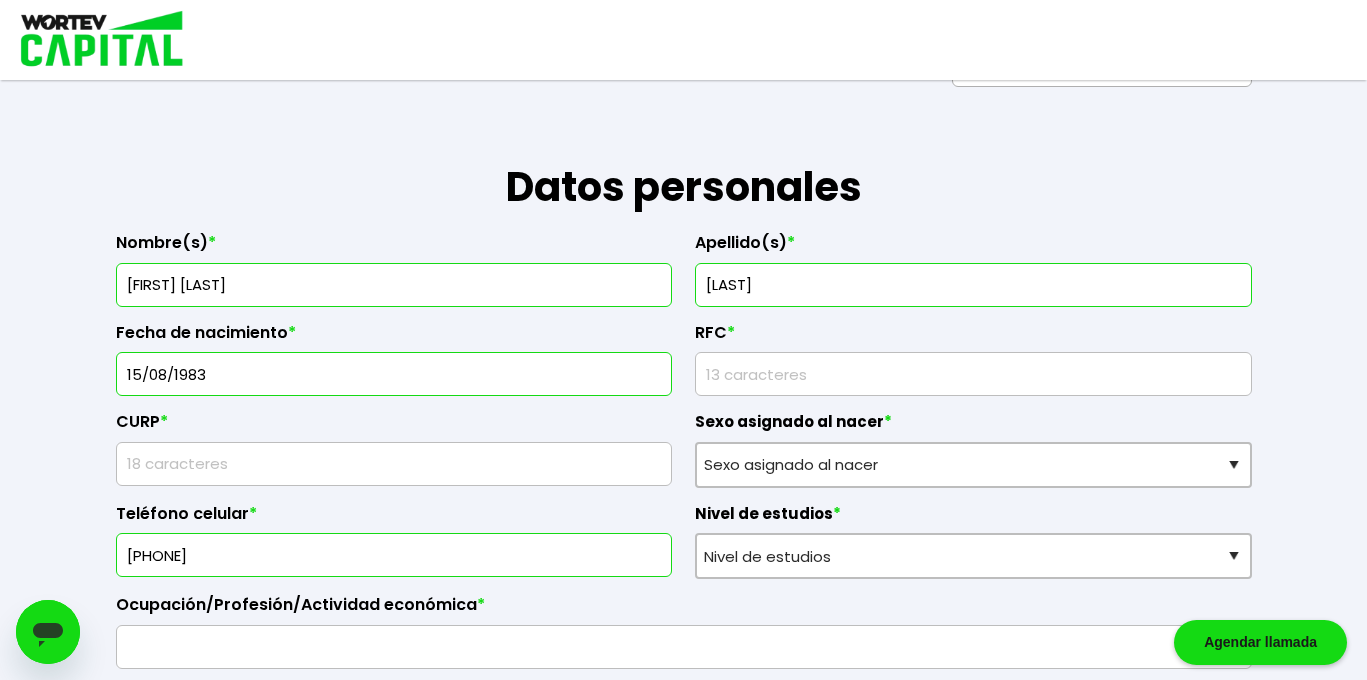 type on "15/08/1983" 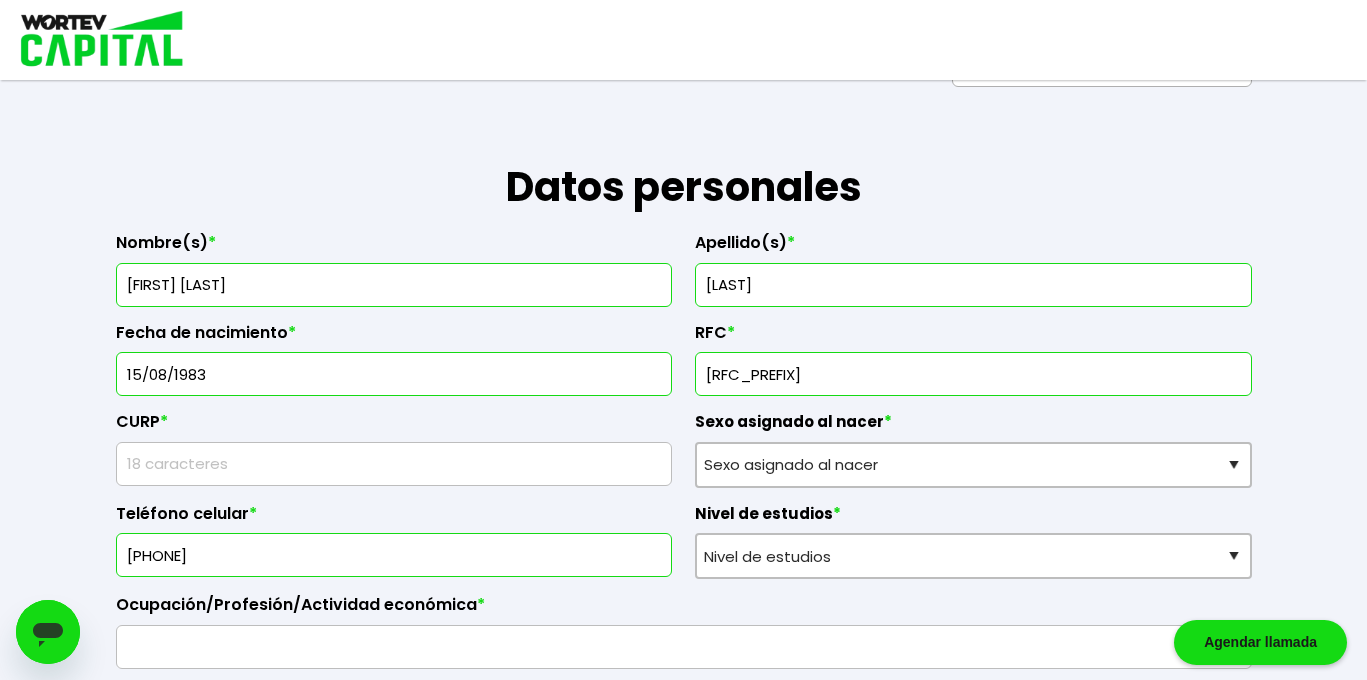 type on "[RFC_PREFIX]" 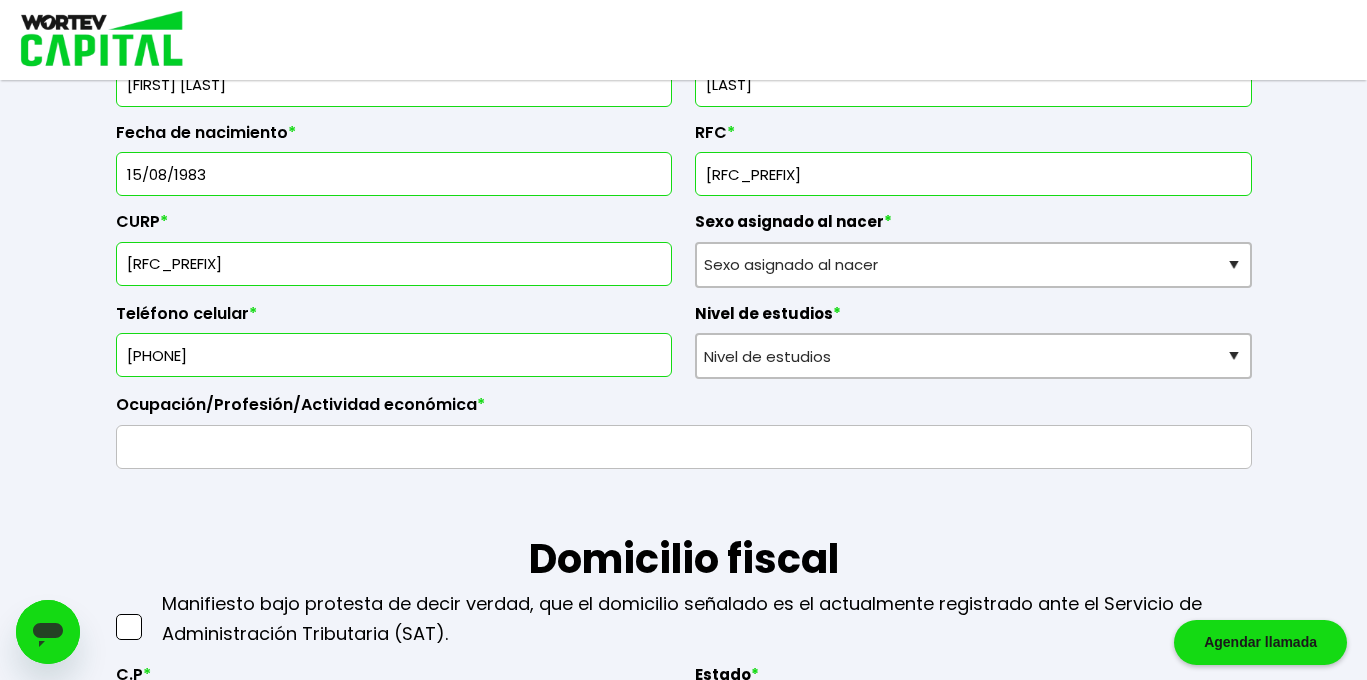 scroll, scrollTop: 449, scrollLeft: 0, axis: vertical 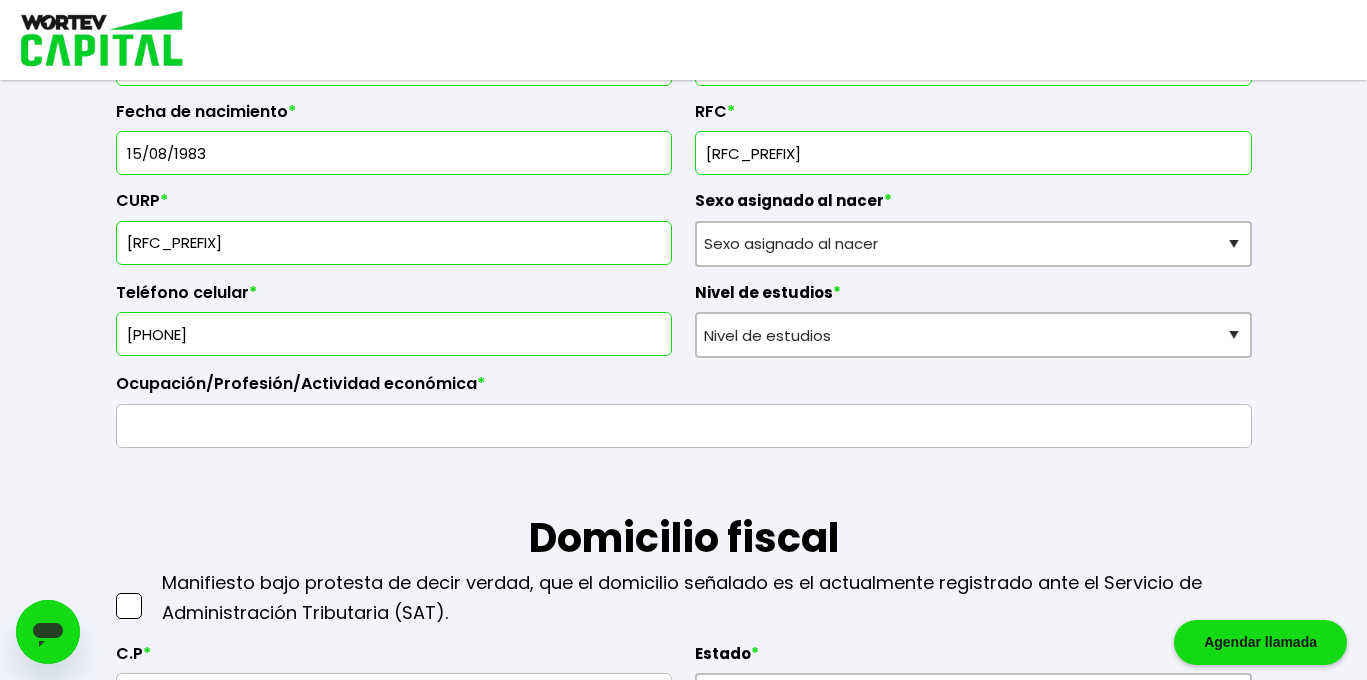 type on "[RFC_PREFIX]" 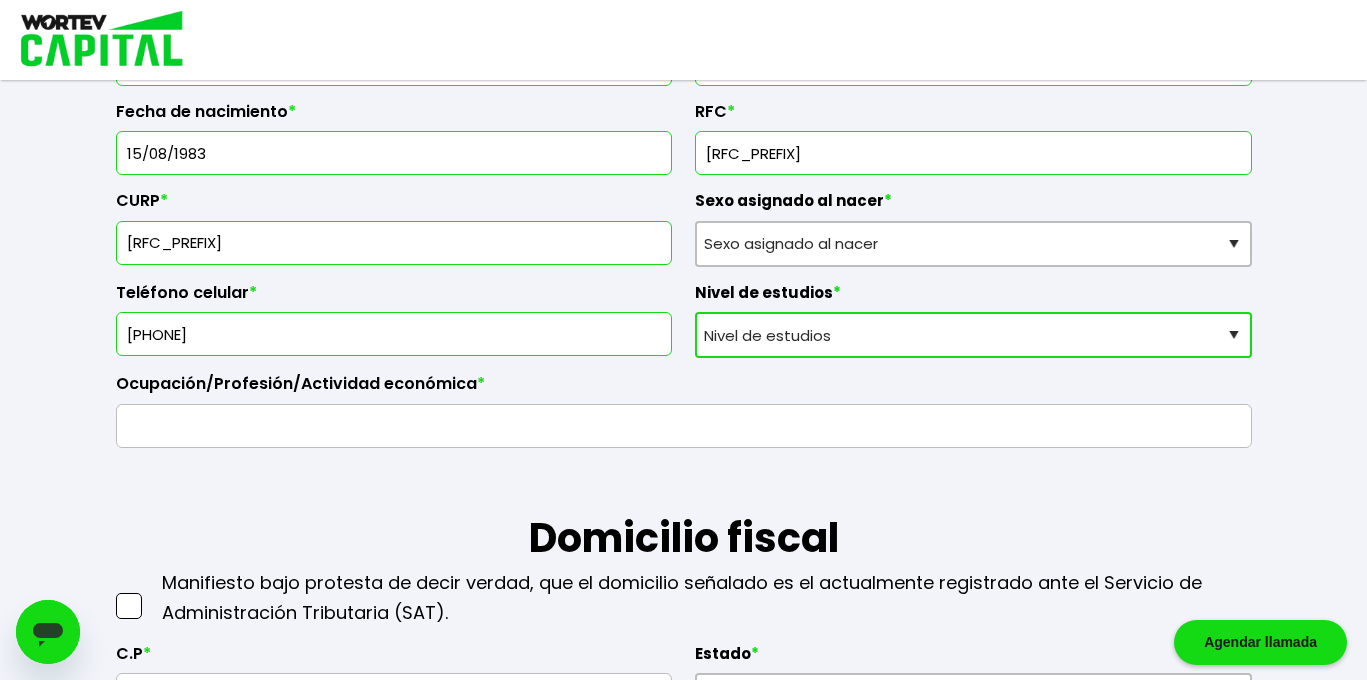 click on "Nivel de estudios Primaria Secundaria Bachillerato Licenciatura Posgrado" at bounding box center (973, 335) 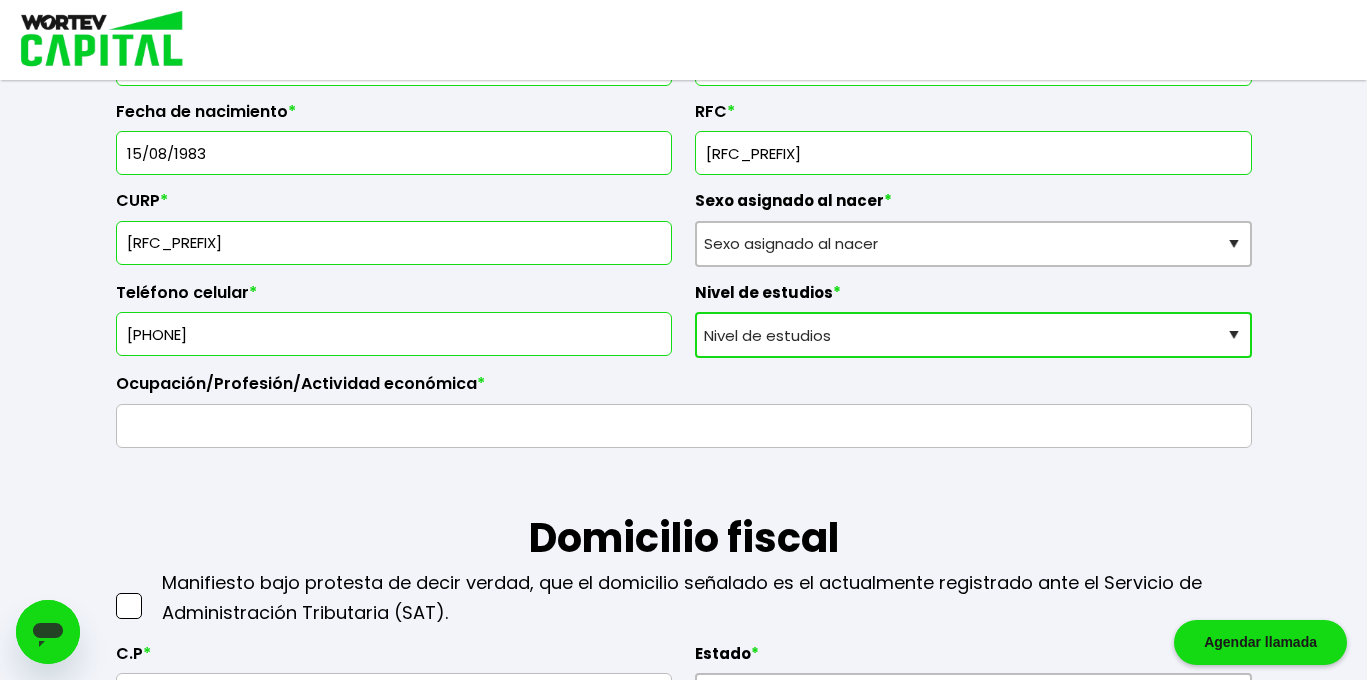 select on "Licenciatura" 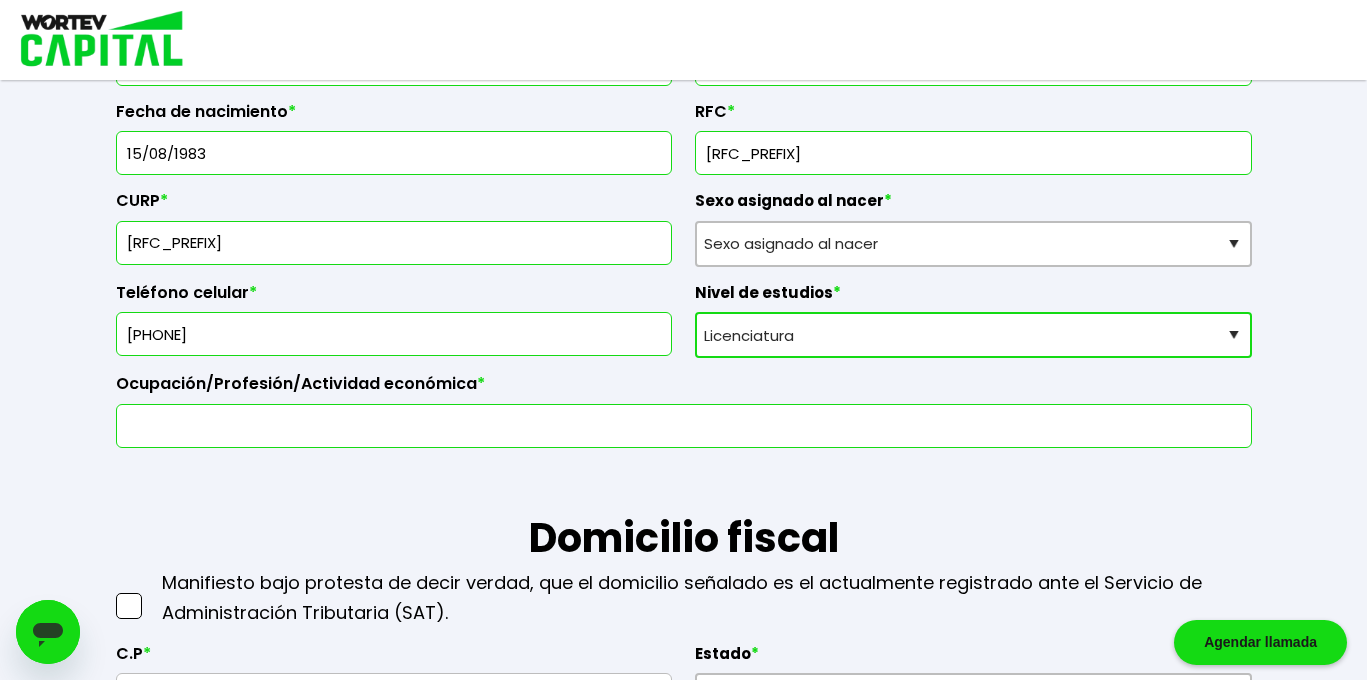 click at bounding box center (684, 426) 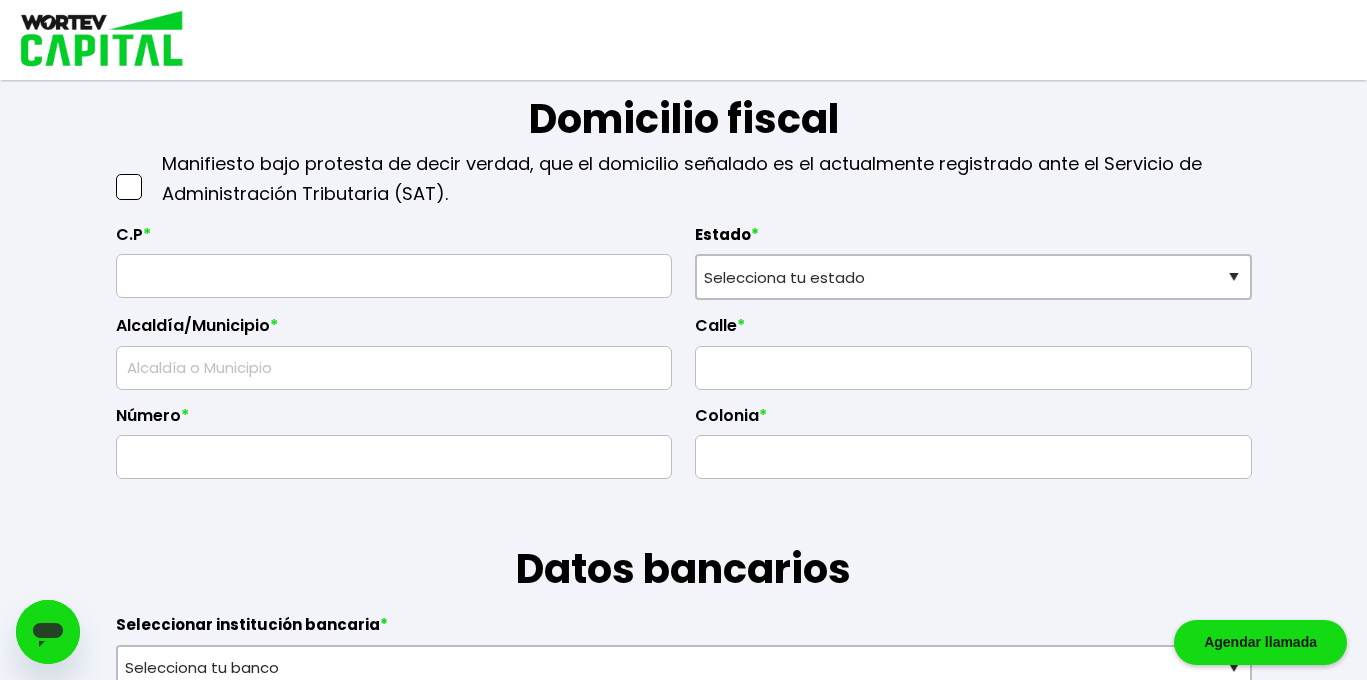 scroll, scrollTop: 871, scrollLeft: 0, axis: vertical 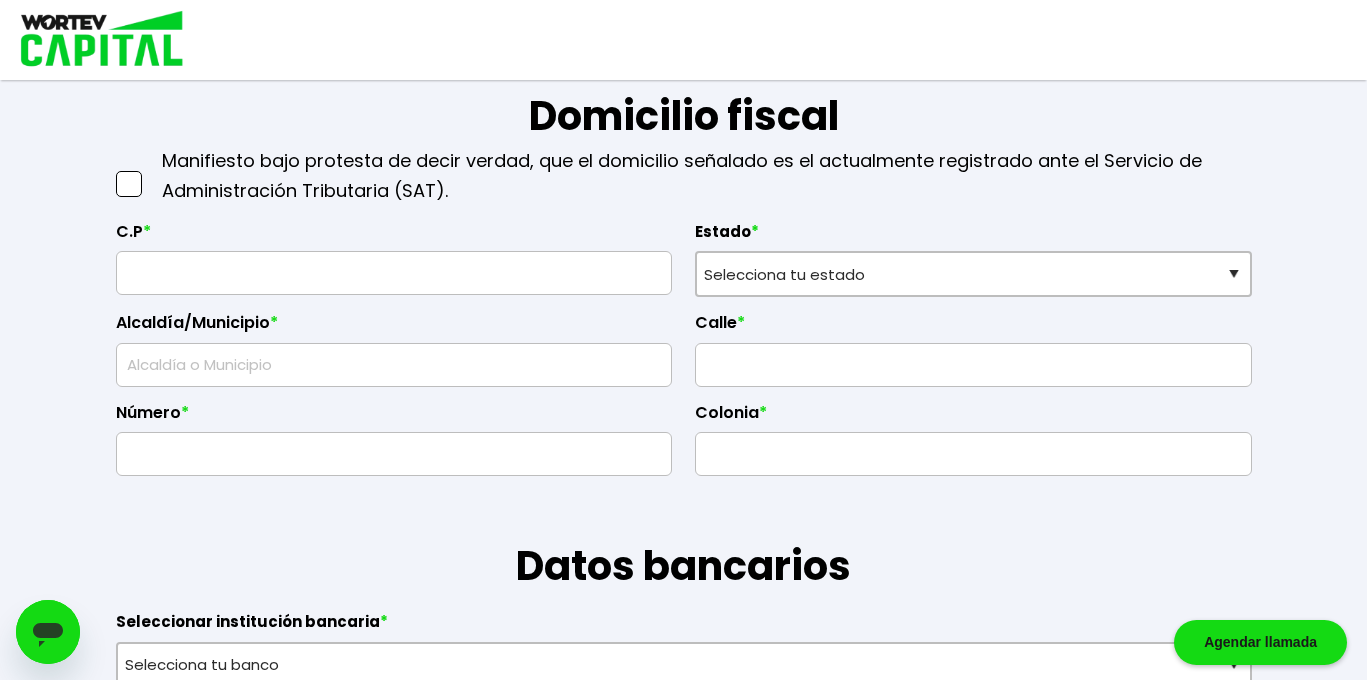 type on "sistemas" 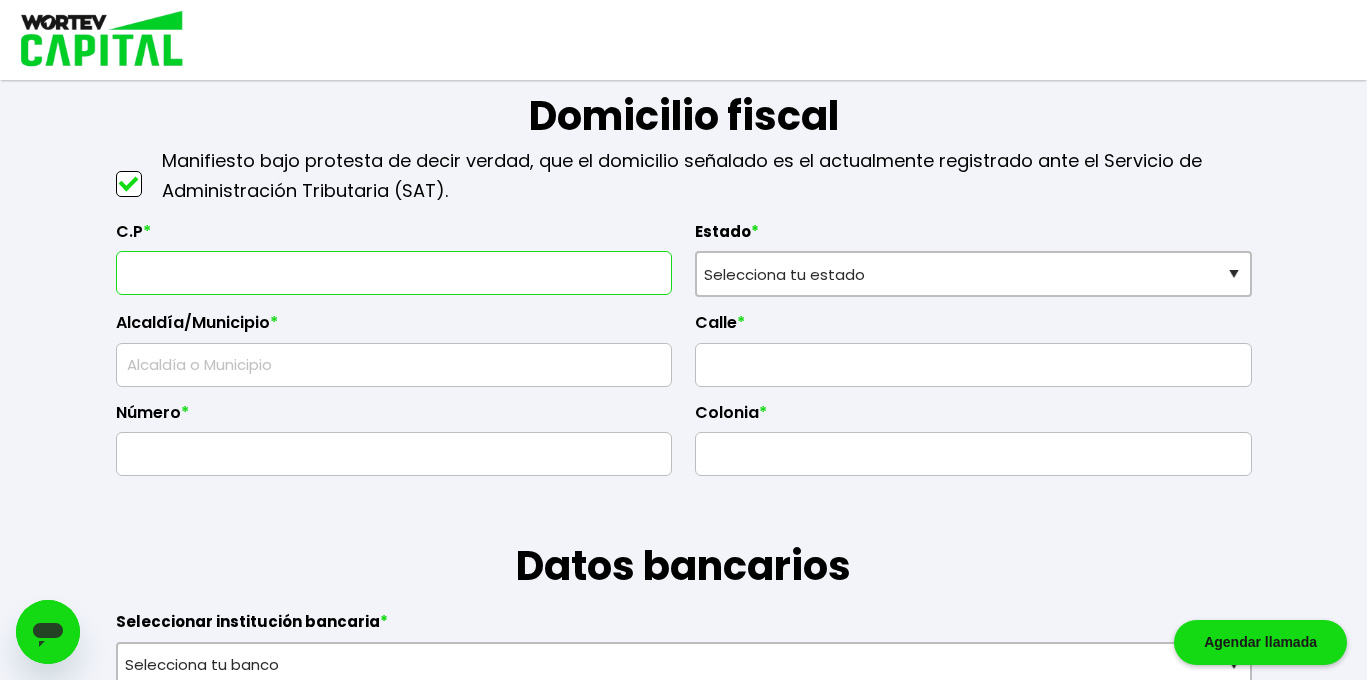 click at bounding box center (394, 273) 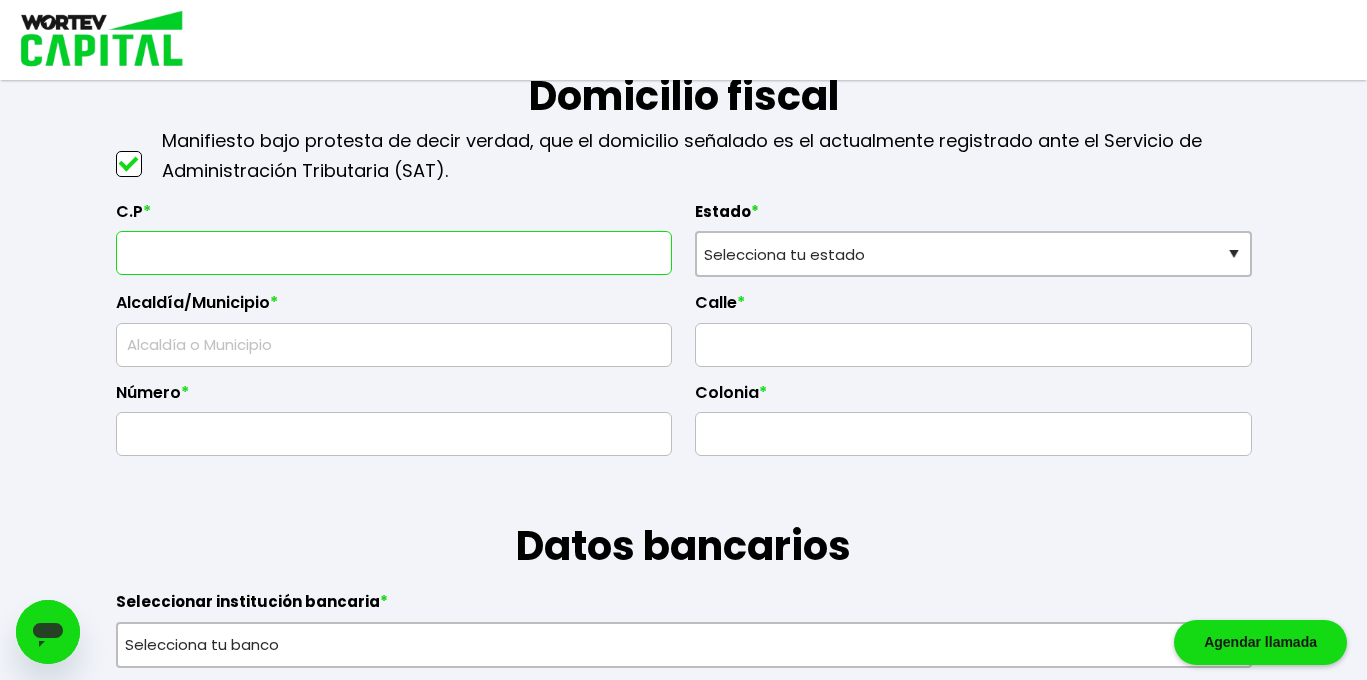 scroll, scrollTop: 890, scrollLeft: 0, axis: vertical 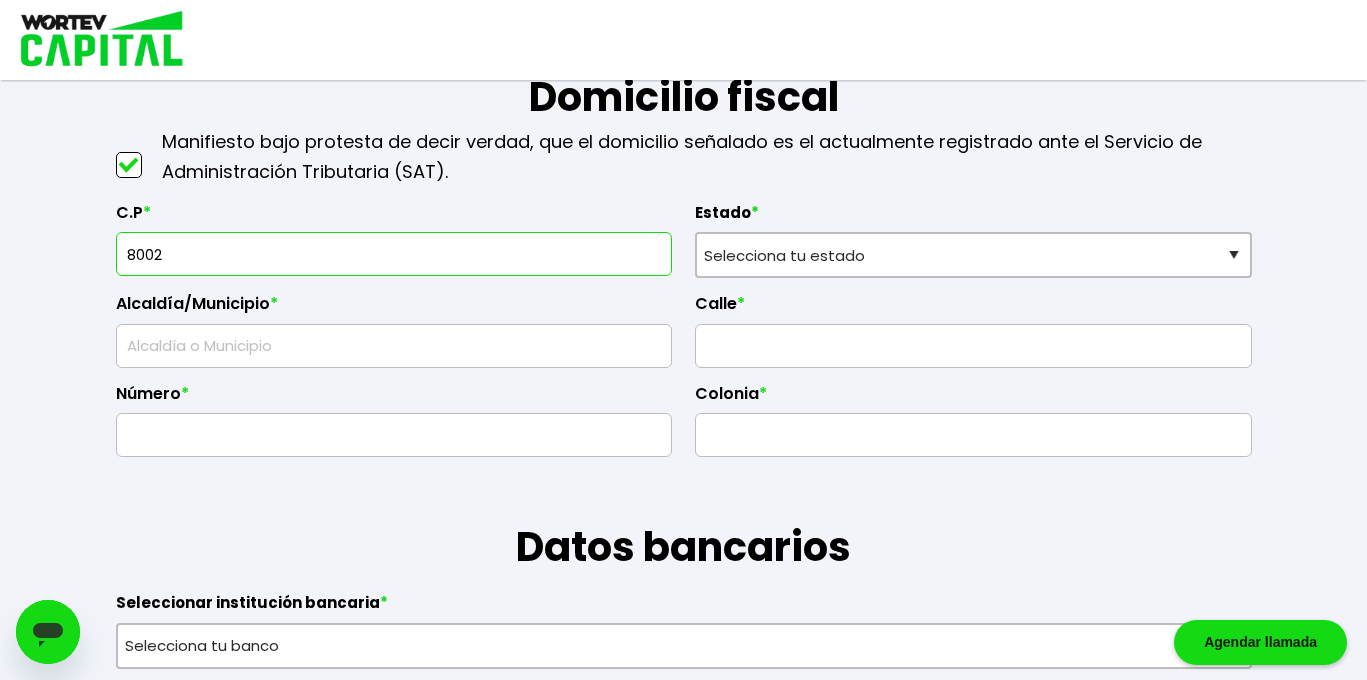 type on "80025" 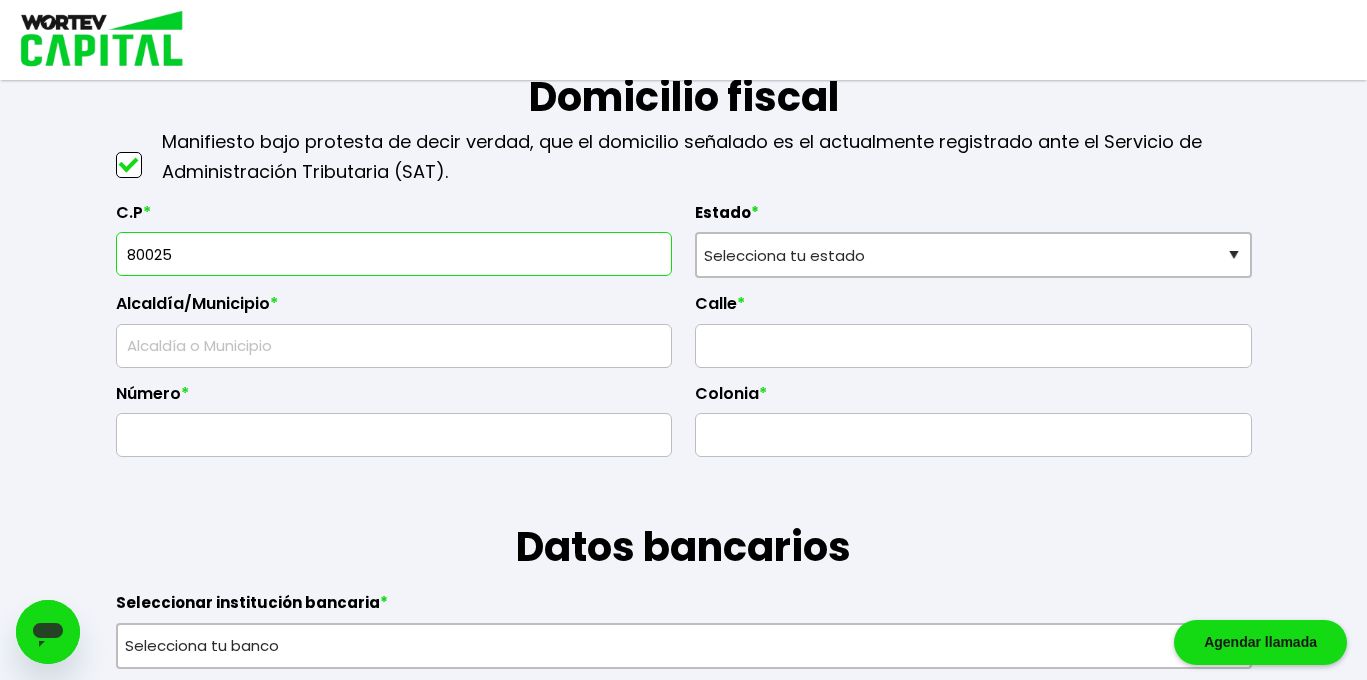 select on "SI" 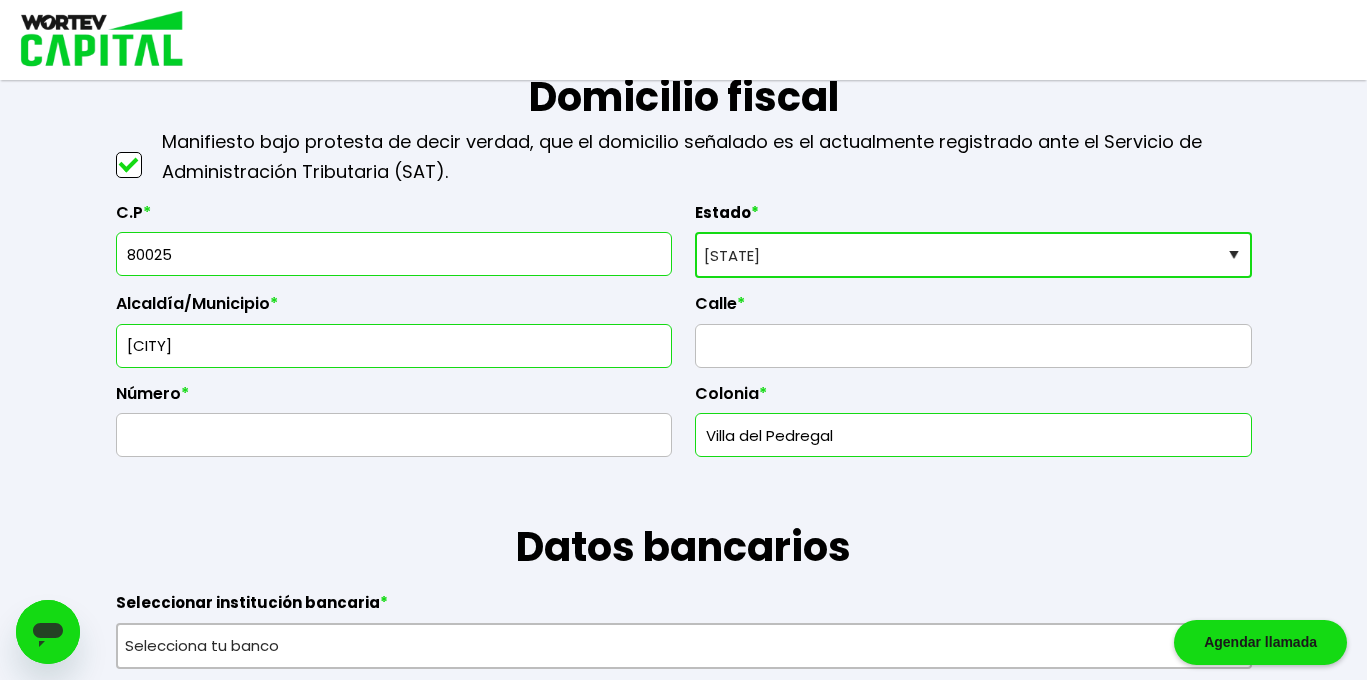 type on "80025" 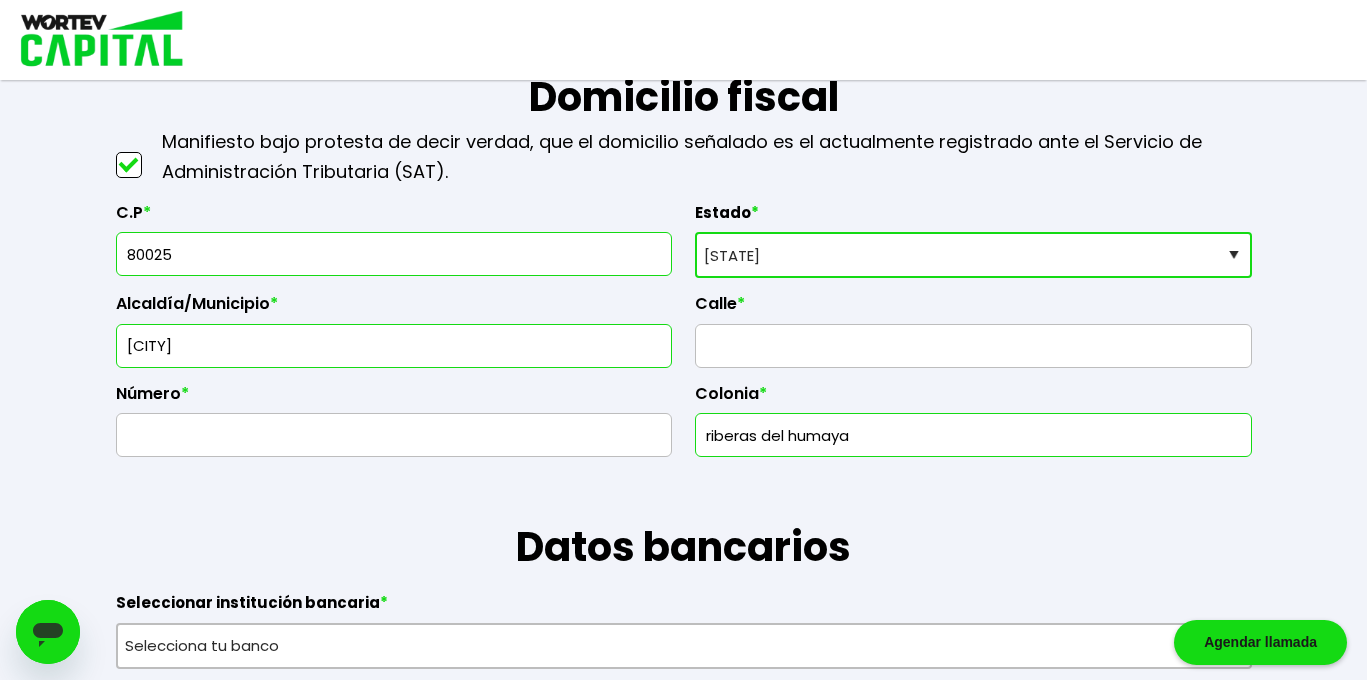 type on "riberas del humaya" 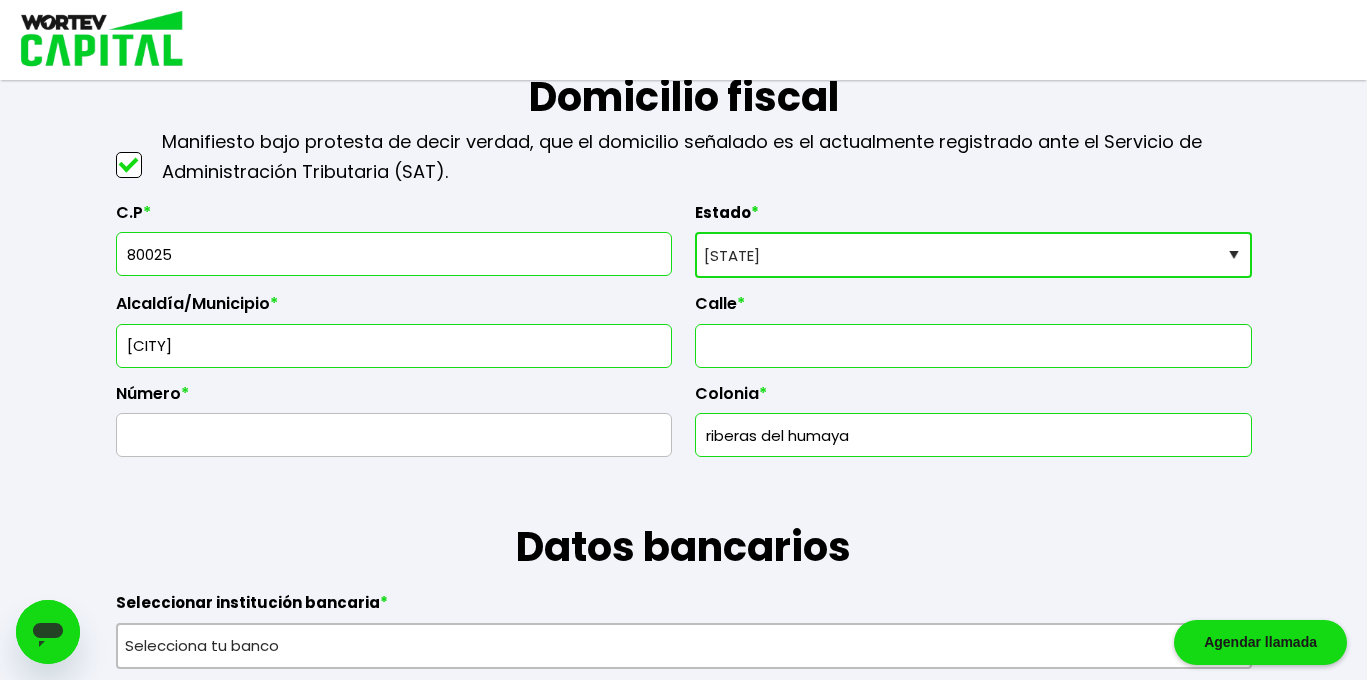 click at bounding box center [973, 346] 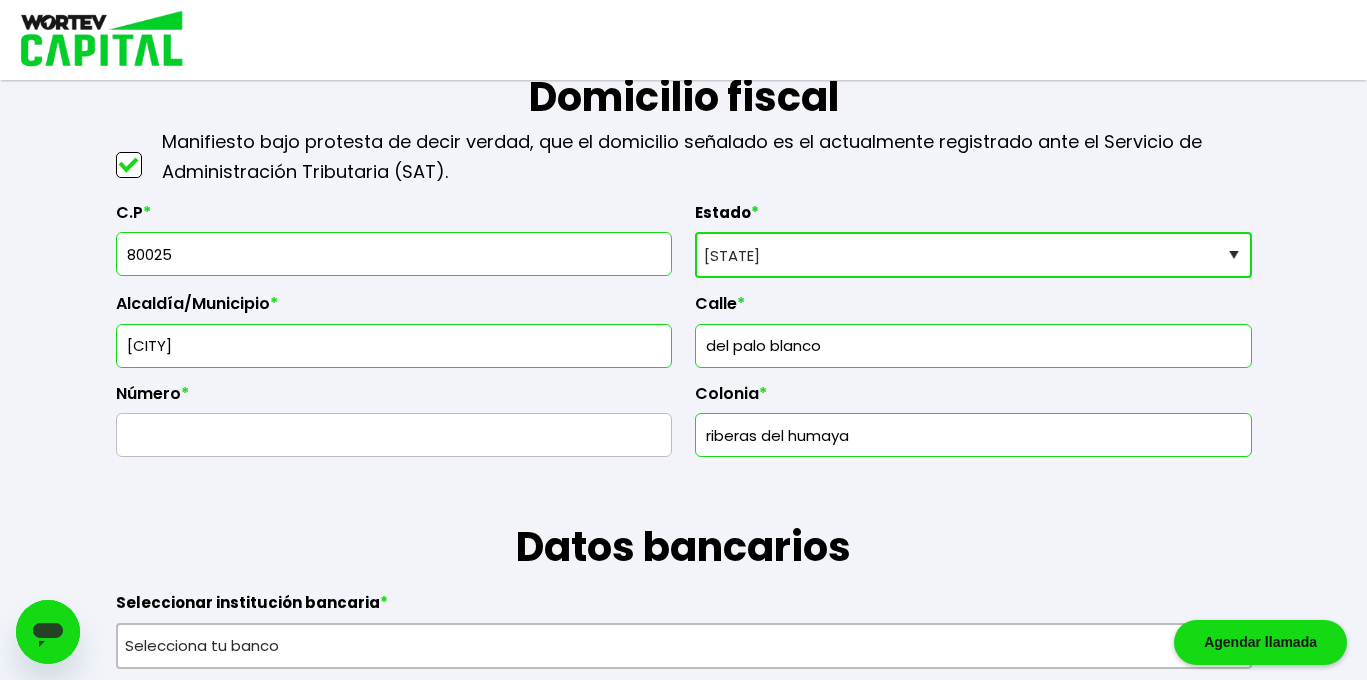 type on "del palo blanco" 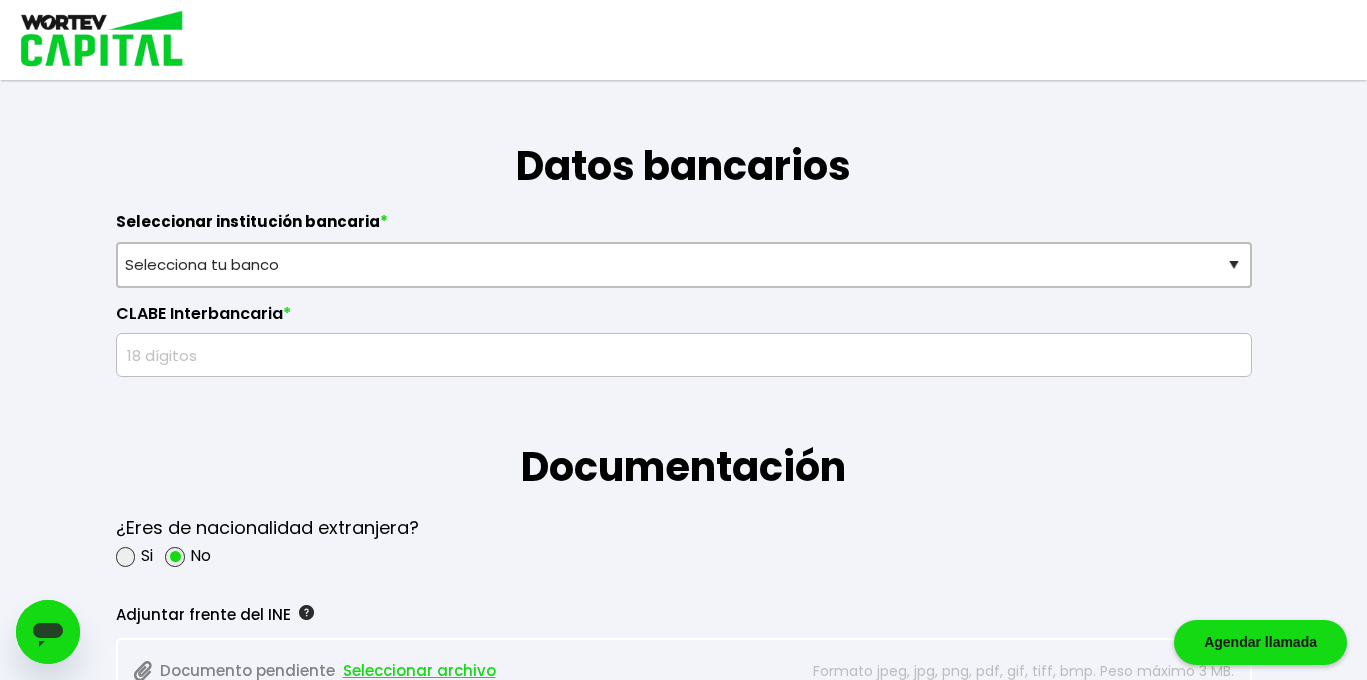 scroll, scrollTop: 1272, scrollLeft: 0, axis: vertical 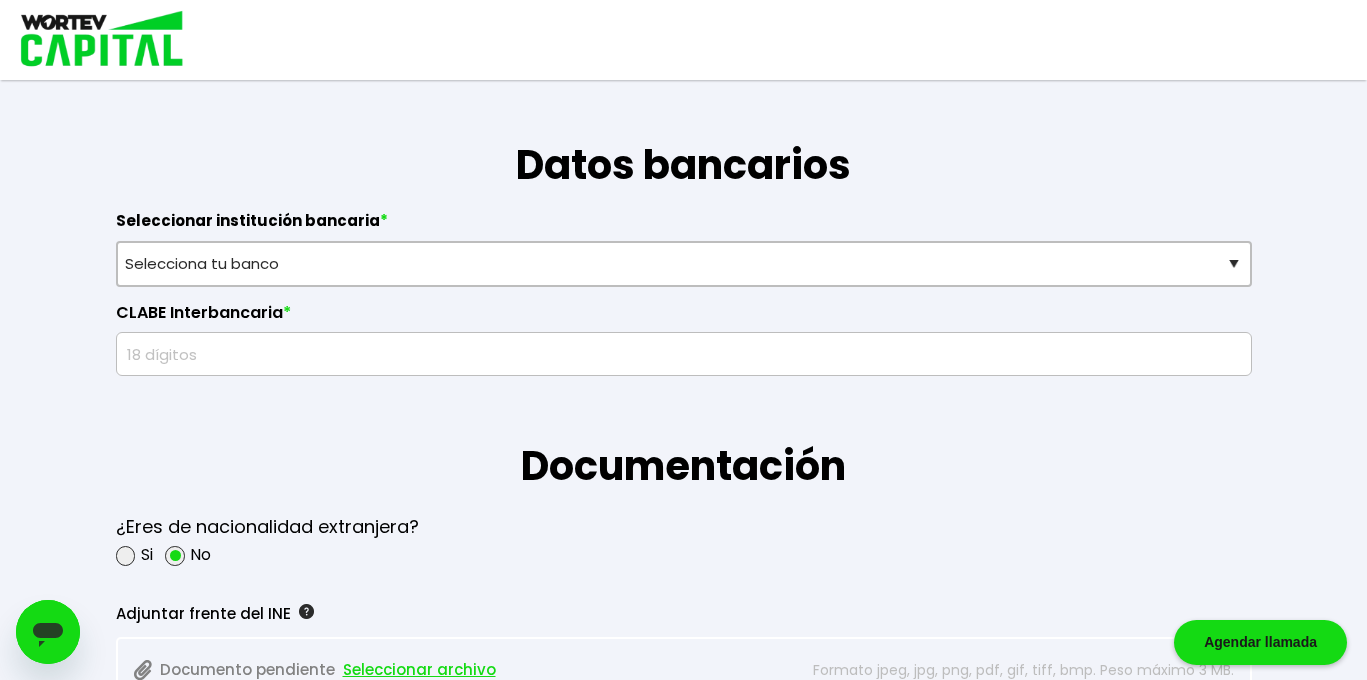 type on "1965" 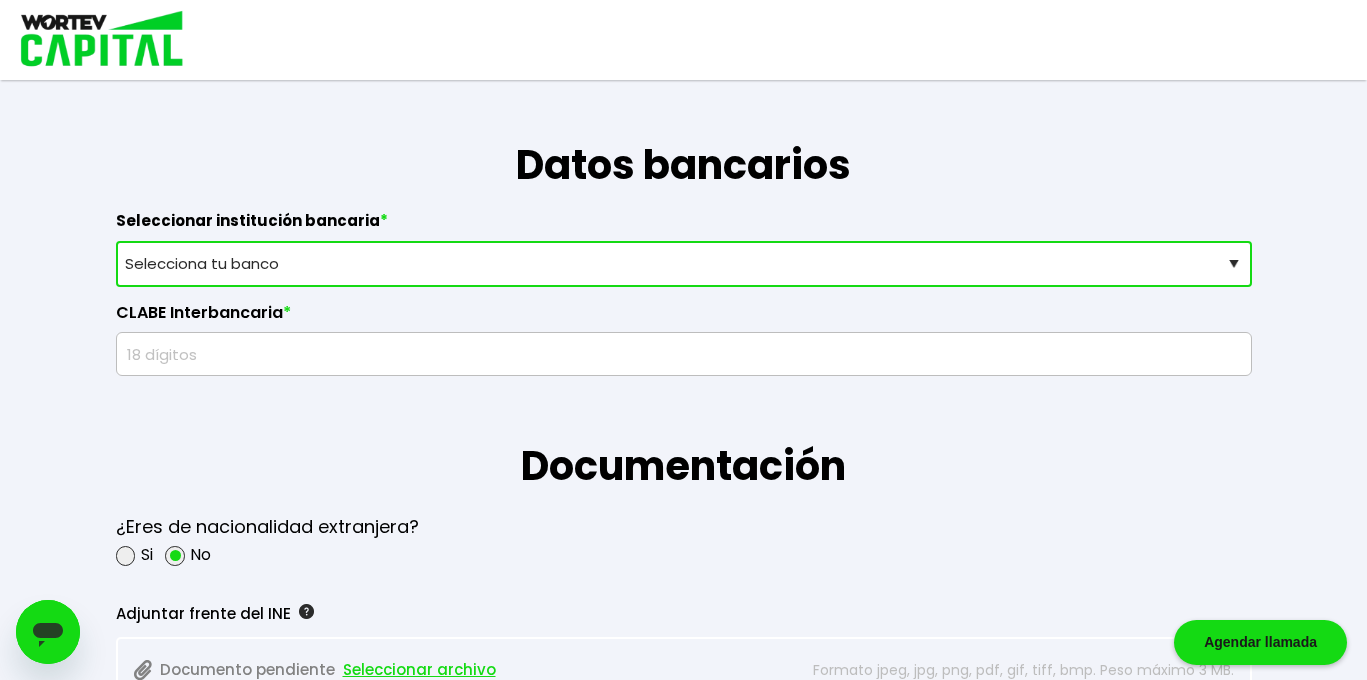 click on "Selecciona tu banco ABC Capital Actinver Afirme Albo ASP Banamex Banbajio Banco Autofin Banco Azteca Banco Bancrea Banco Base Banco Inmobiliario Mexicano Banco Sabadell Banco ve por más Bancoppel Banjercito Bankaool Banorte Banregio Banregio (Hey Banco) Bansefi Bansi BBVA Bancomer Bineo Caja Morelia Valladolid Caja Popular Mexicana Caja Yanga CIBanco Compartamos Banco CONSUBANCO Cuenca Finsus Fondeadora Grupo Financiero MULTIVA HSBC Inbursa INTERCAM Banco INVEX IXE Klar Alternativos ku-bo Financiero, S.A. de C.V. Mercado Pago Mifel Nu Bank Santander Scotiabank Stori STP Uala Otro" at bounding box center (684, 264) 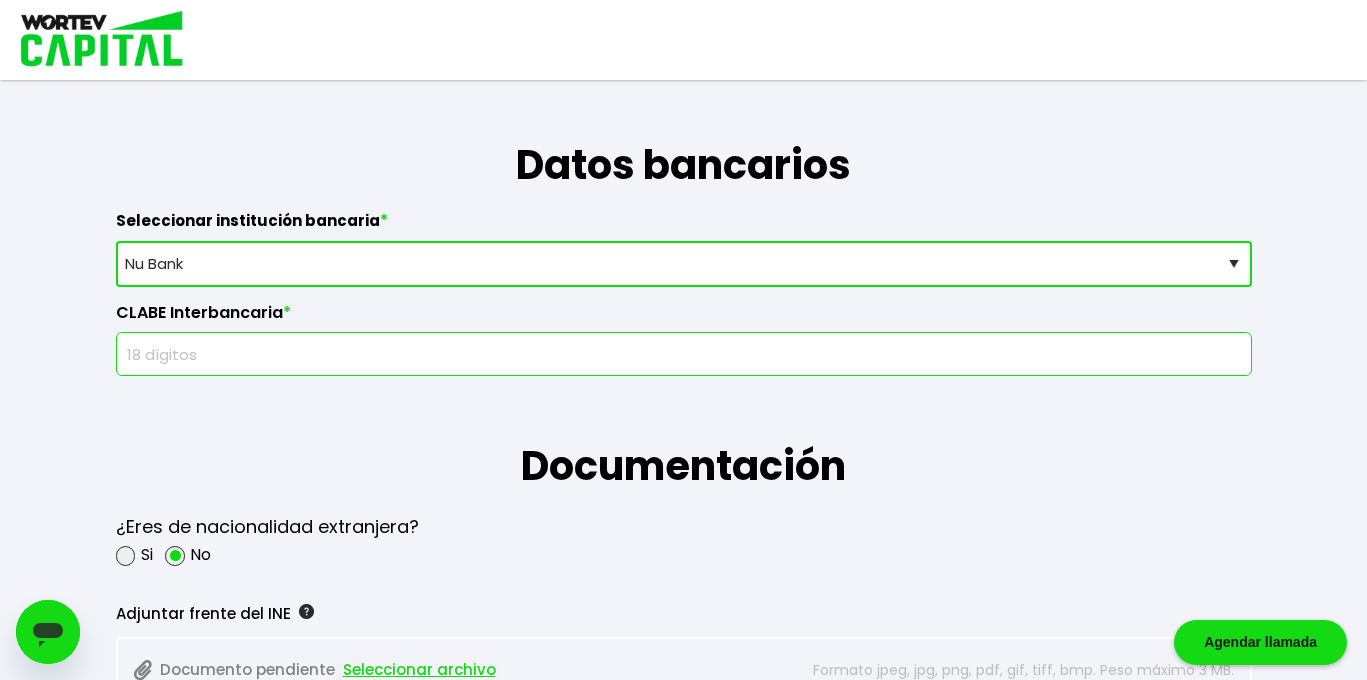 click at bounding box center [684, 354] 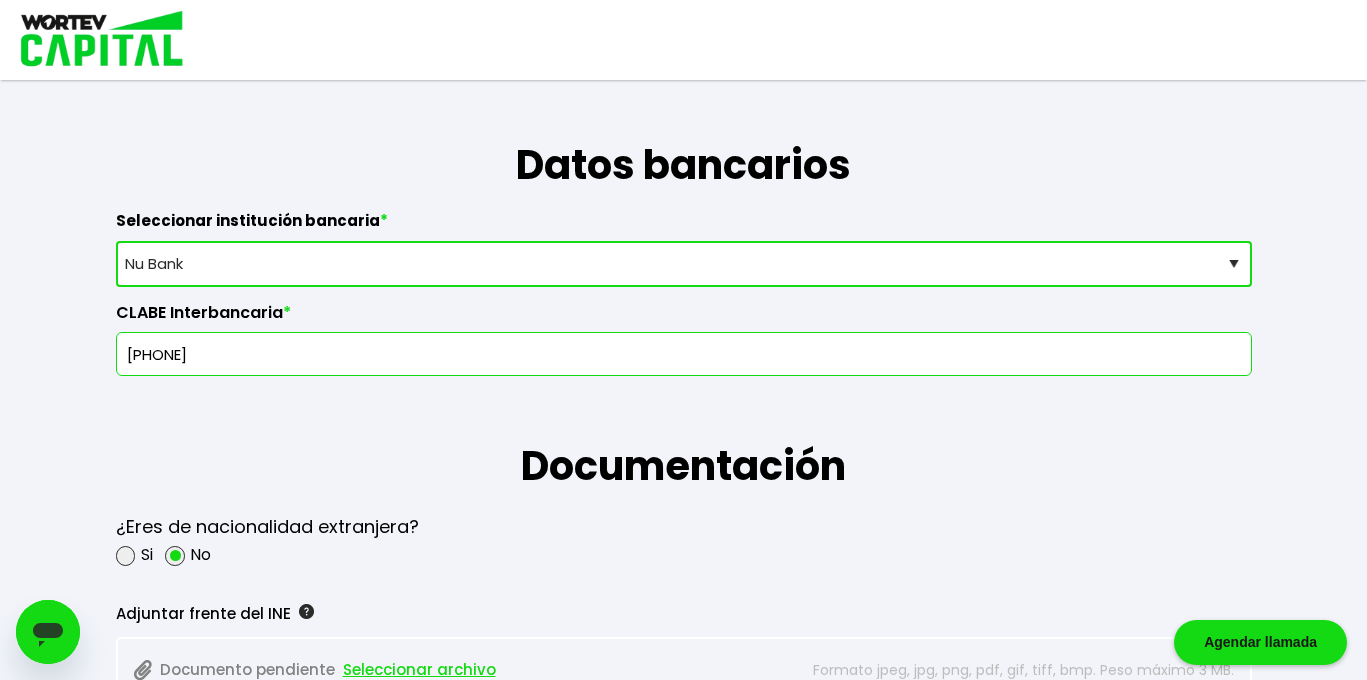 drag, startPoint x: 129, startPoint y: 356, endPoint x: 175, endPoint y: 362, distance: 46.389652 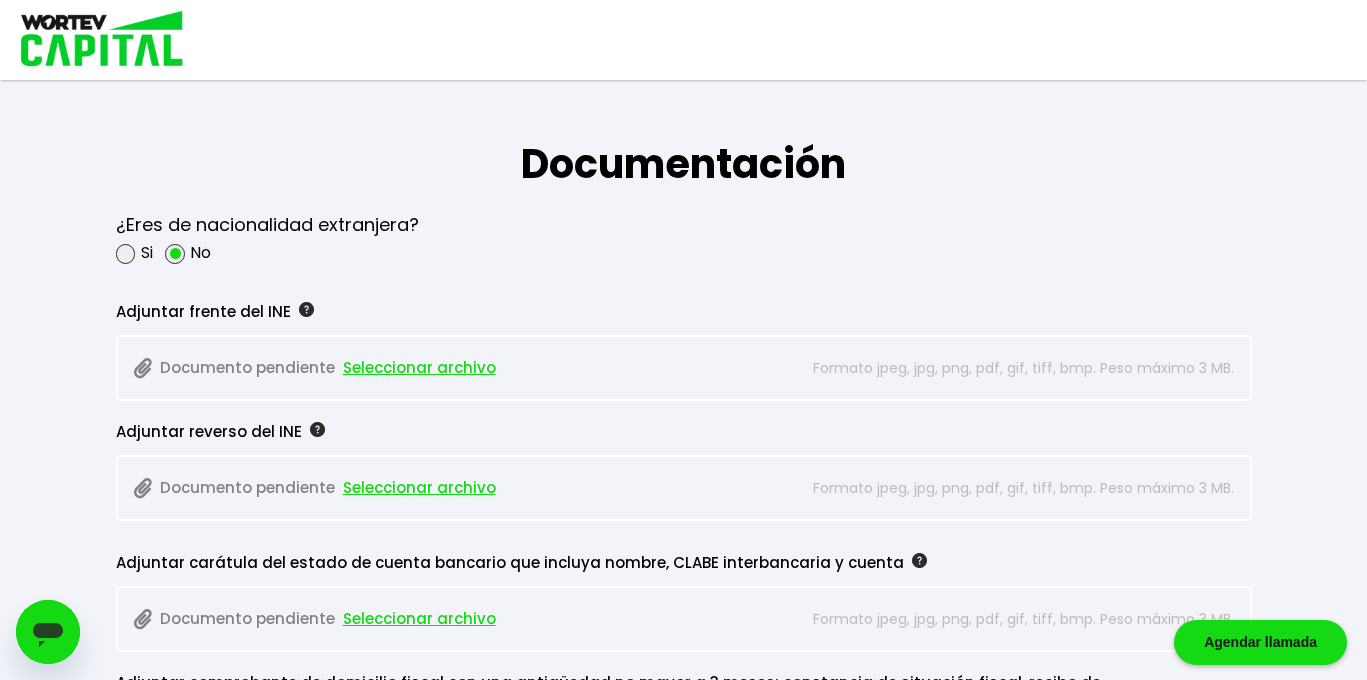 scroll, scrollTop: 1590, scrollLeft: 0, axis: vertical 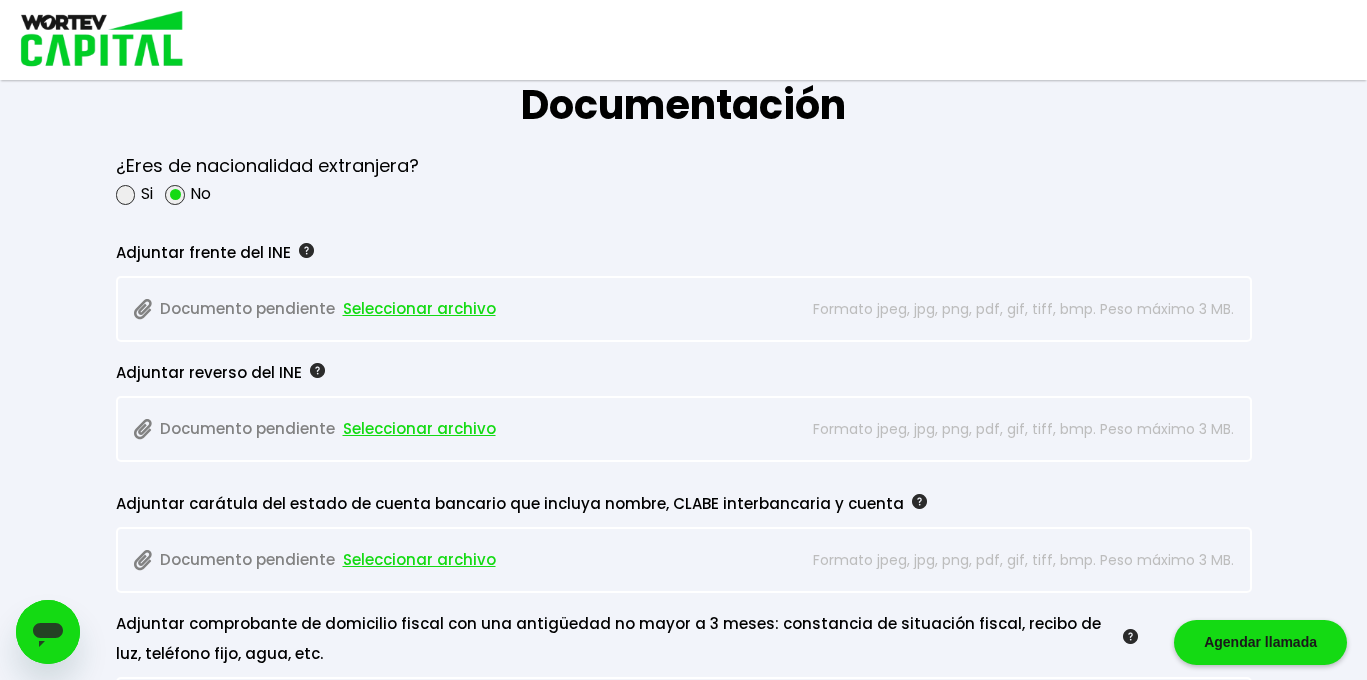click on "Seleccionar archivo" at bounding box center (419, 309) 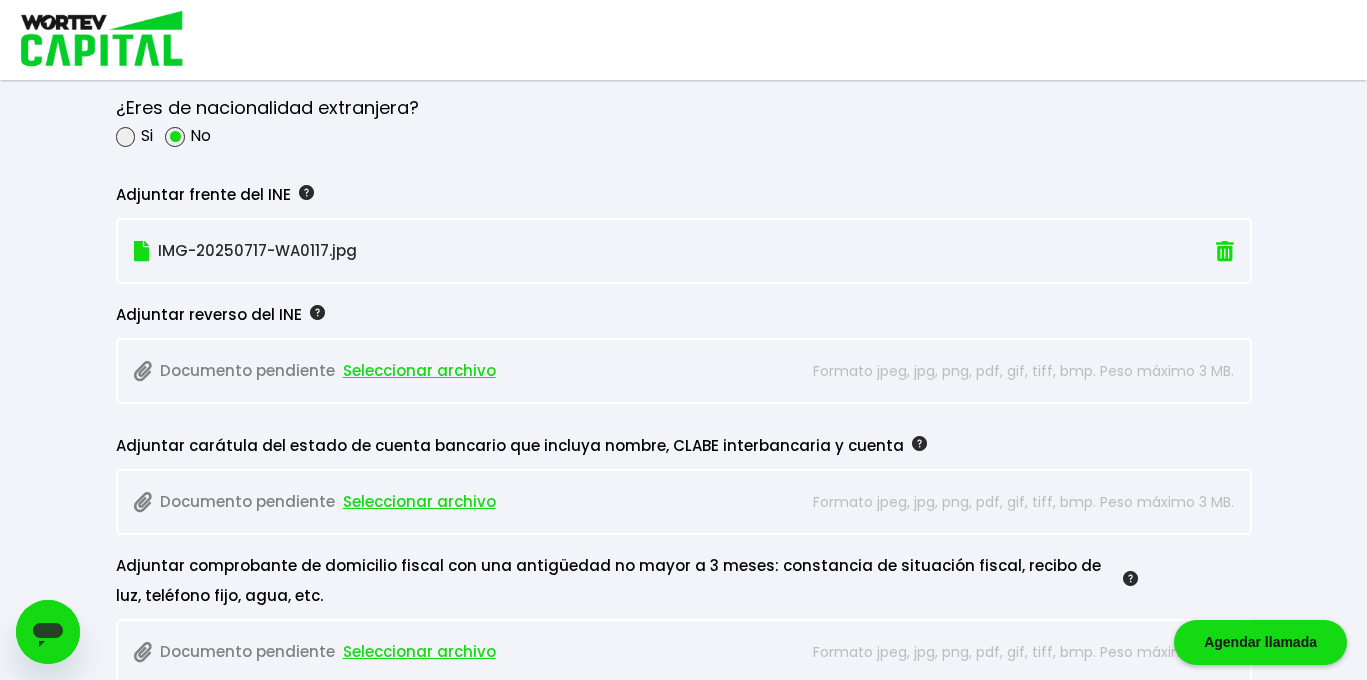 scroll, scrollTop: 1692, scrollLeft: 0, axis: vertical 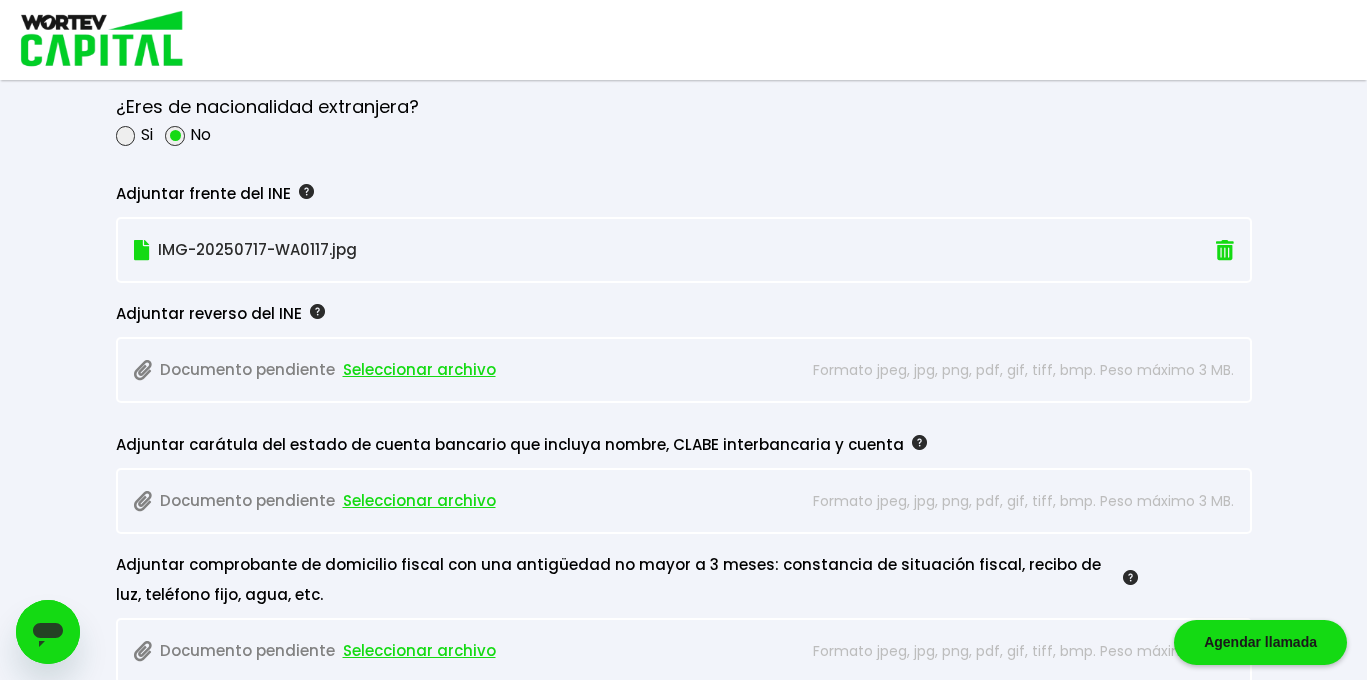 click on "Seleccionar archivo" at bounding box center (419, 370) 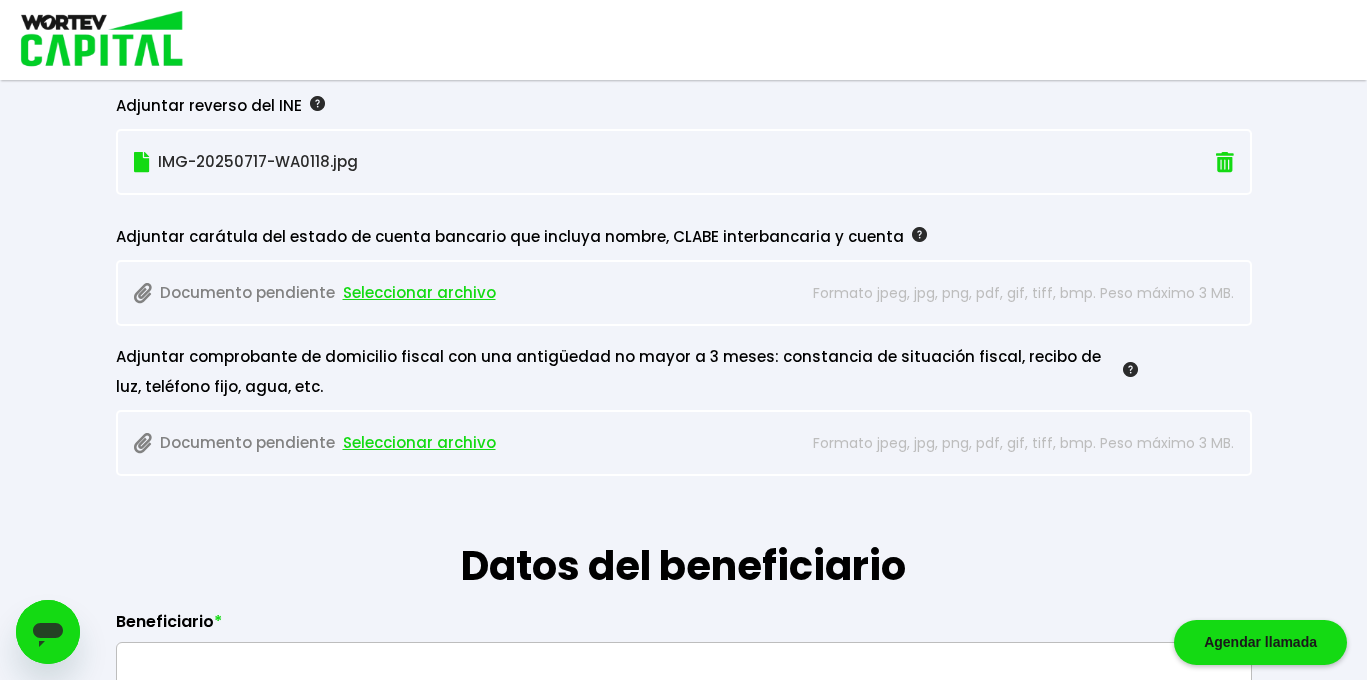 scroll, scrollTop: 1901, scrollLeft: 0, axis: vertical 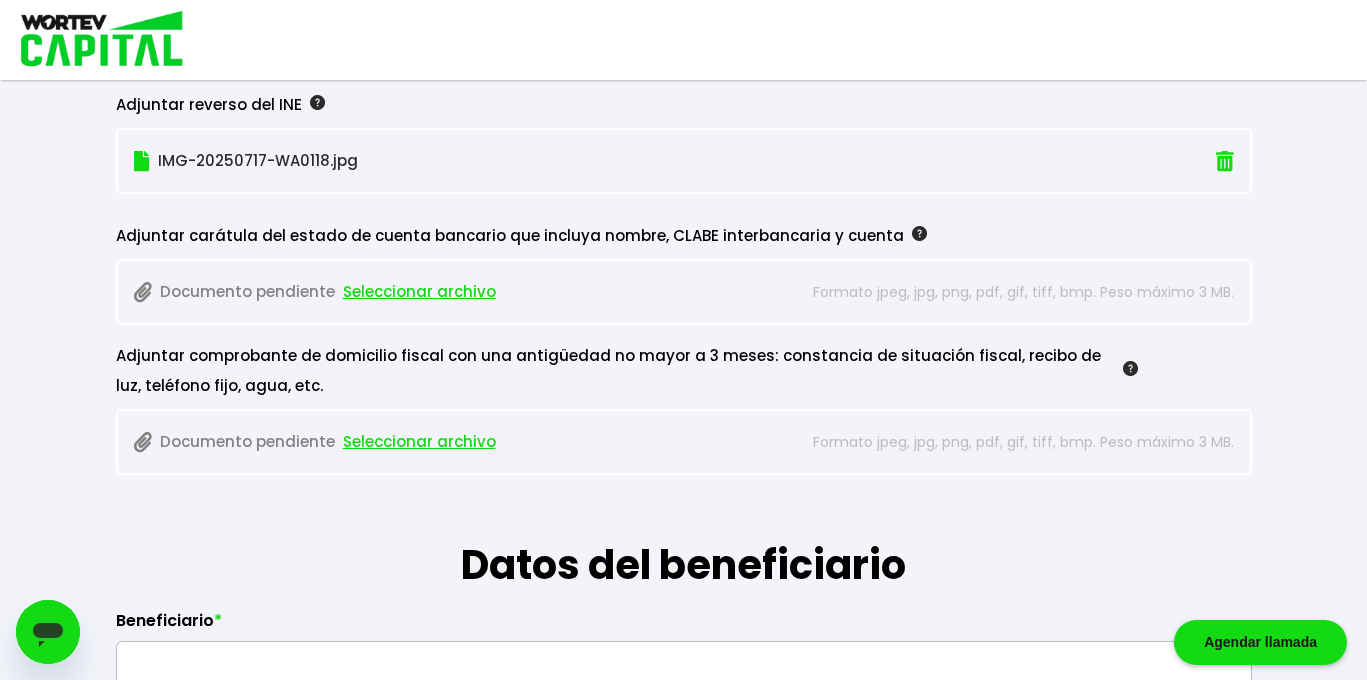 click on "Seleccionar archivo" at bounding box center [419, 292] 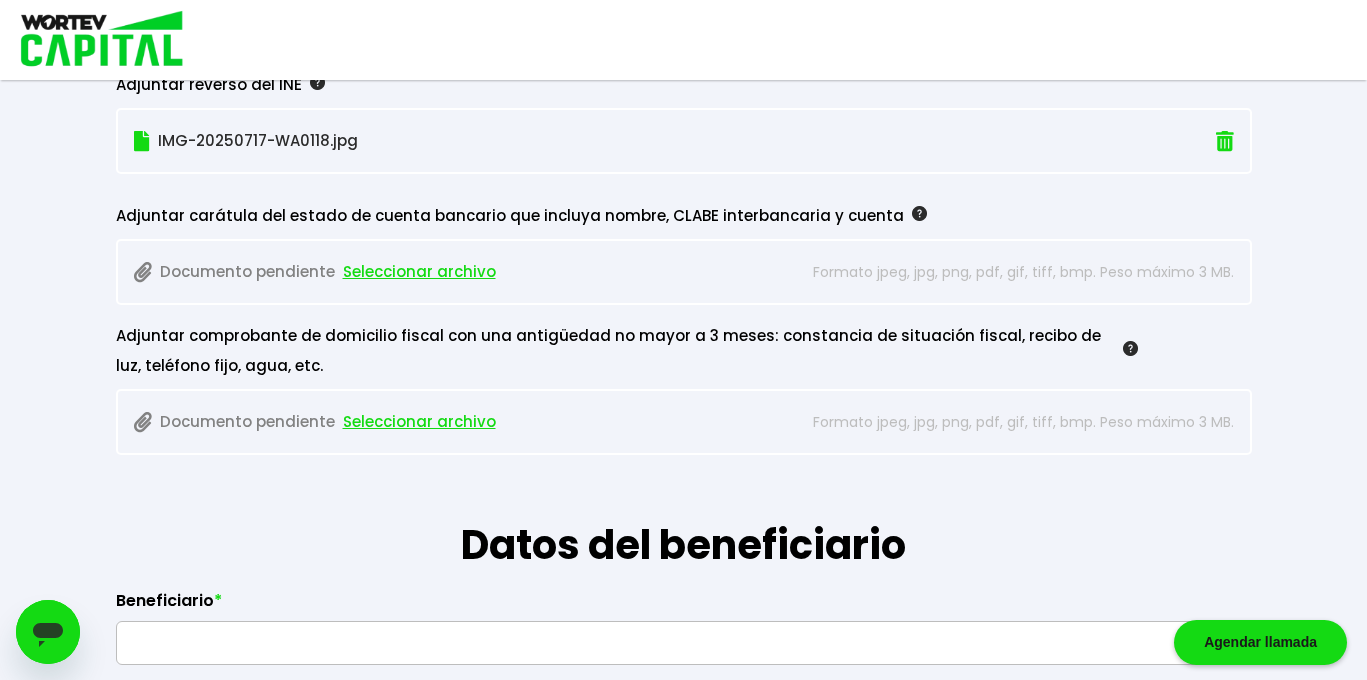 scroll, scrollTop: 1909, scrollLeft: 0, axis: vertical 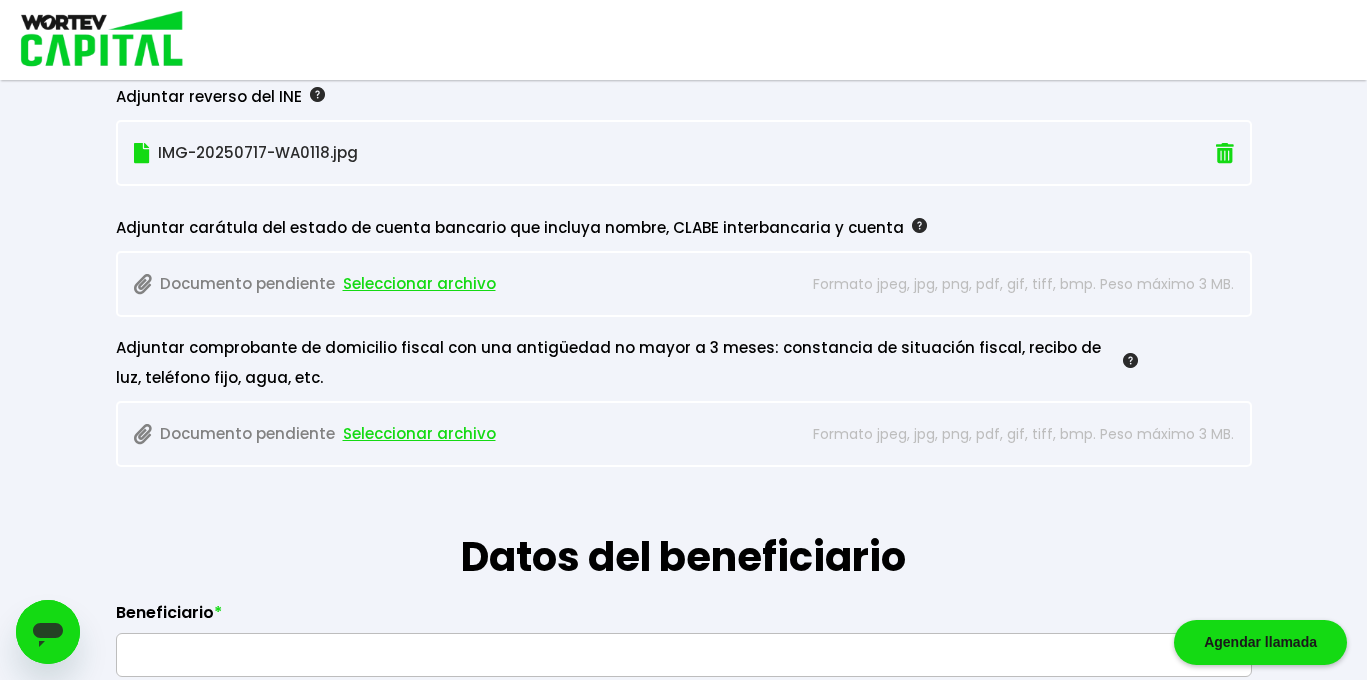click on "Seleccionar archivo" at bounding box center [419, 284] 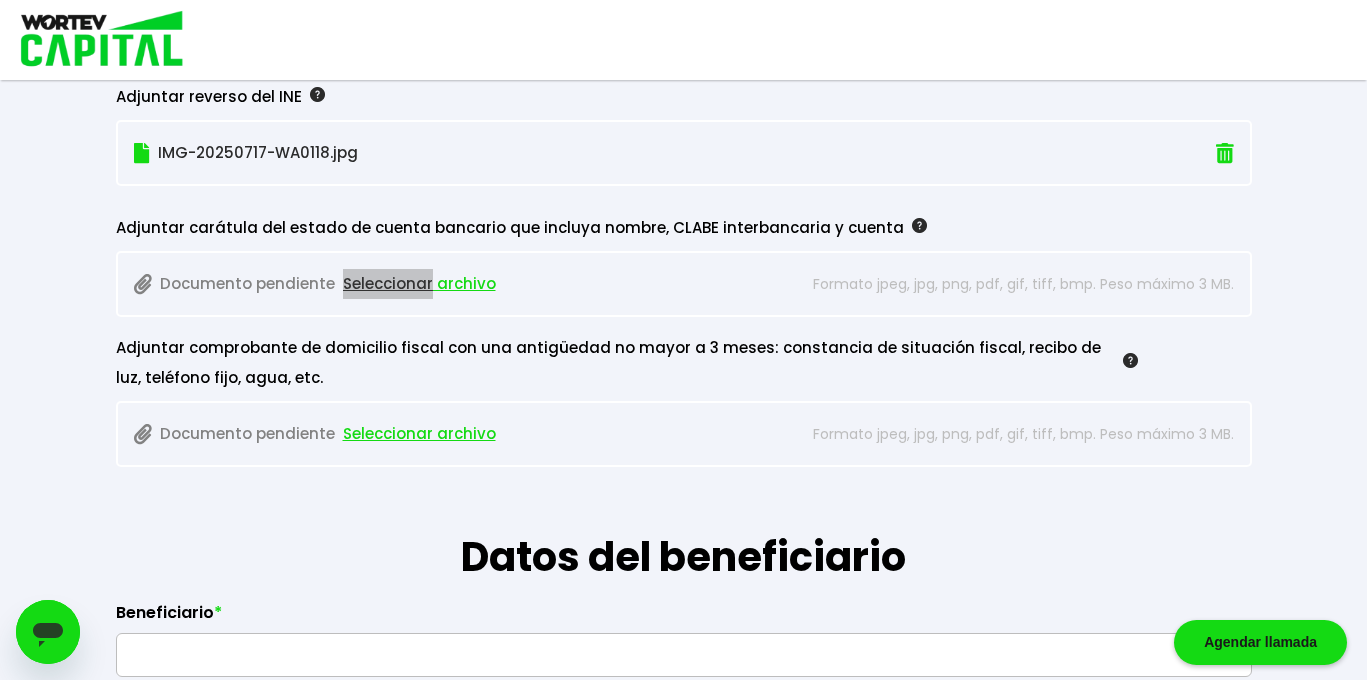 click on "Seleccionar archivo" at bounding box center [419, 284] 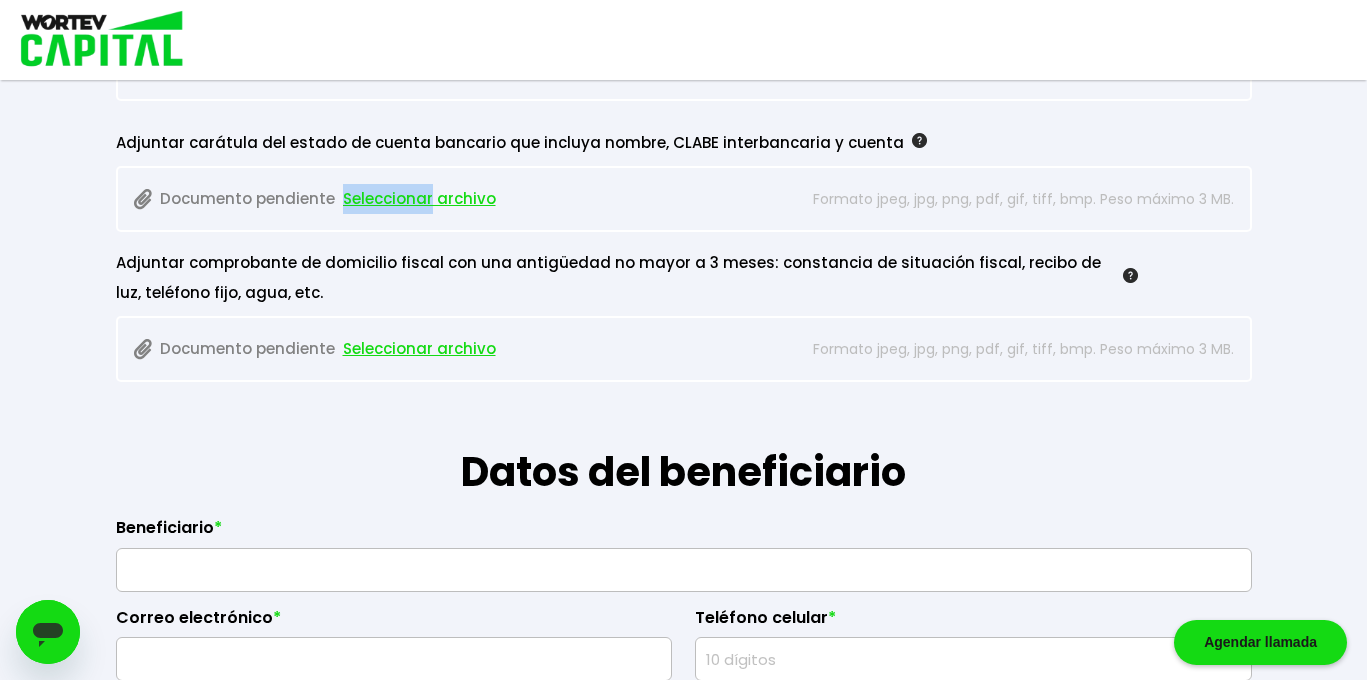 scroll, scrollTop: 1993, scrollLeft: 0, axis: vertical 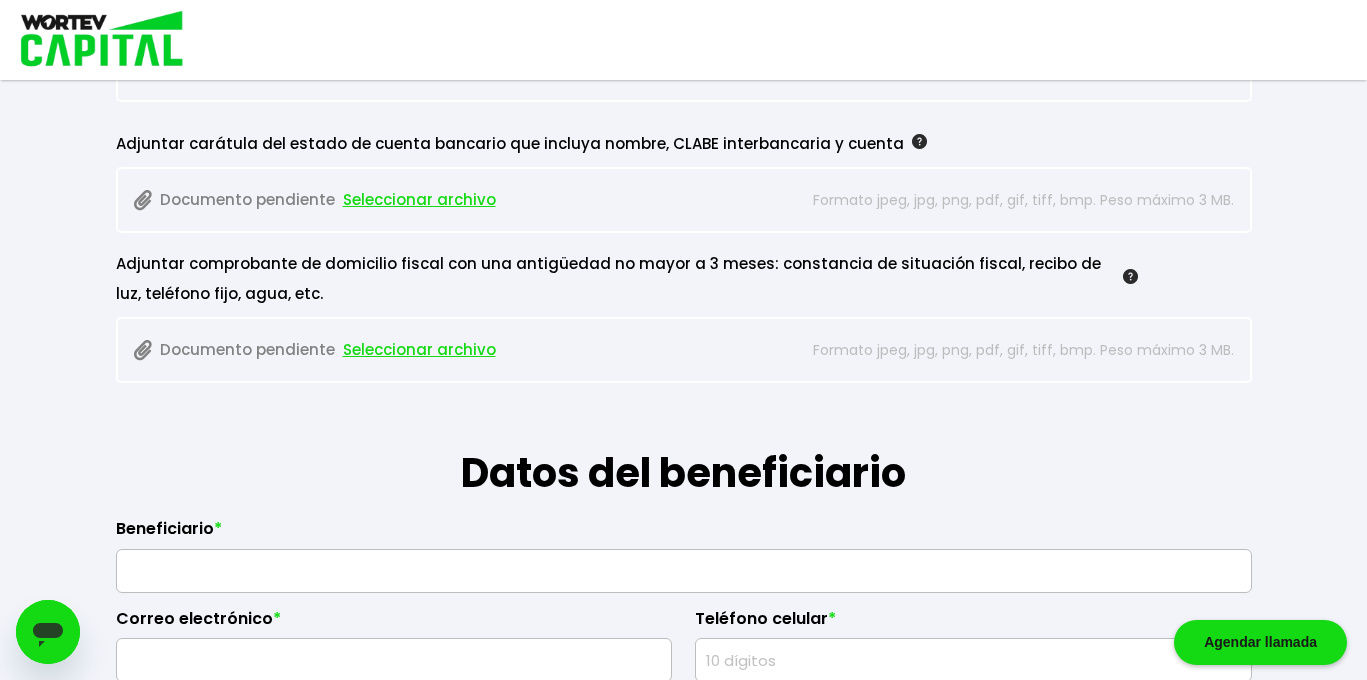 click on "Datos del beneficiario" at bounding box center [684, 443] 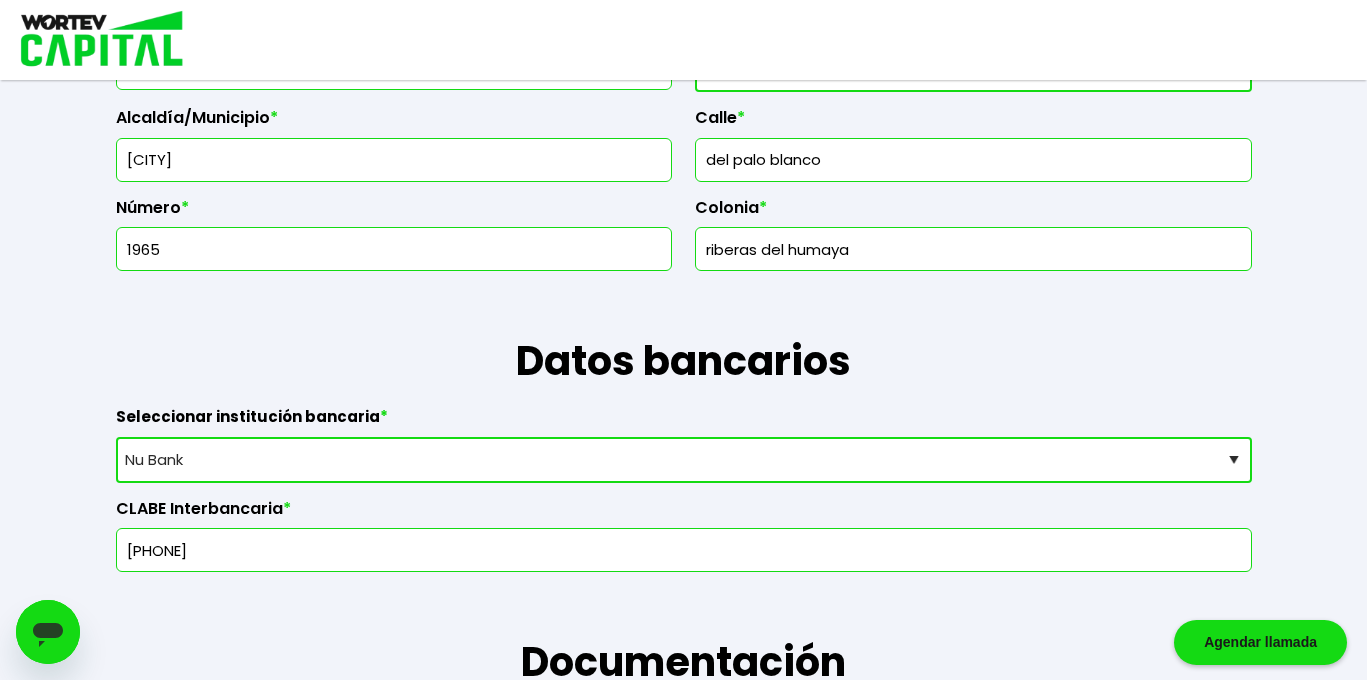 scroll, scrollTop: 1093, scrollLeft: 0, axis: vertical 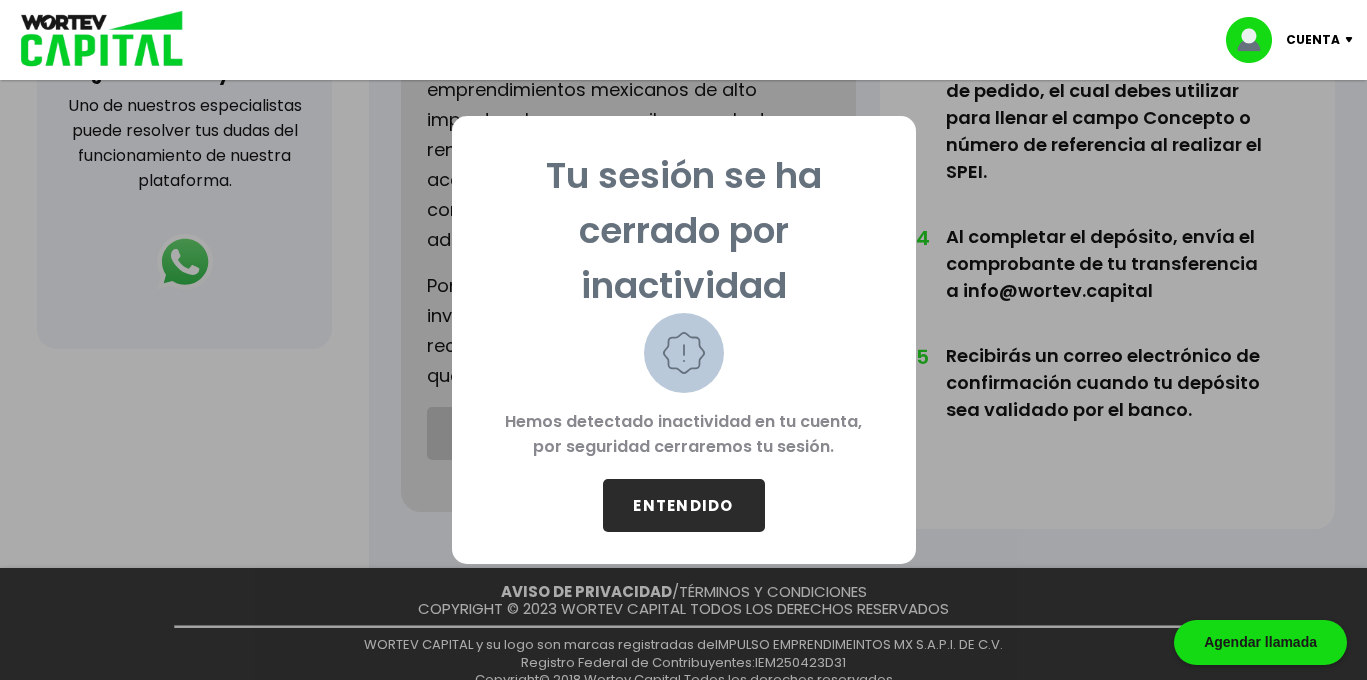 click on "ENTENDIDO" at bounding box center [684, 505] 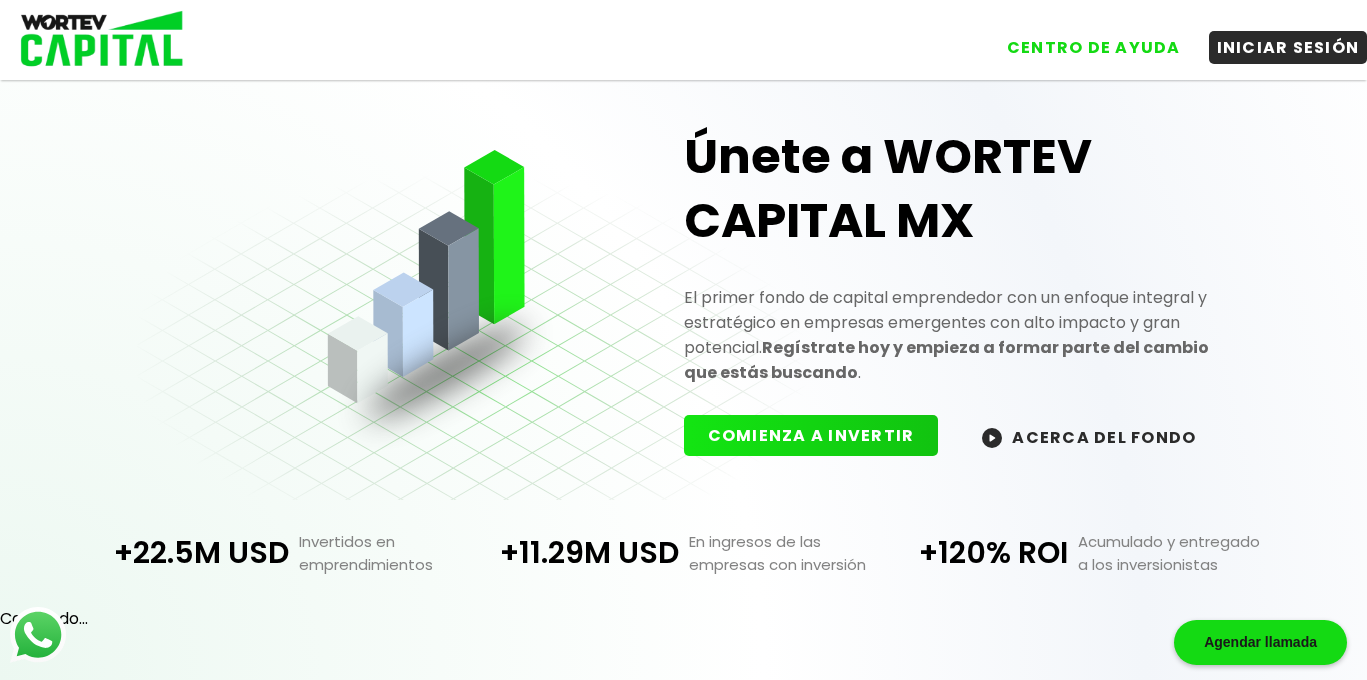 scroll, scrollTop: 0, scrollLeft: 0, axis: both 